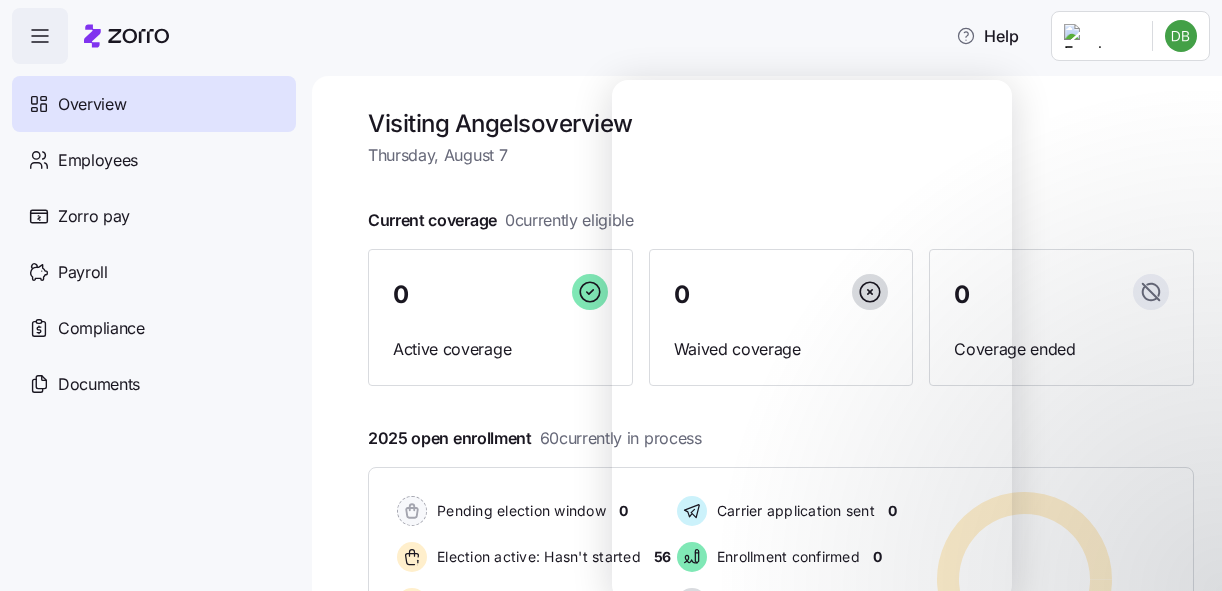 scroll, scrollTop: 0, scrollLeft: 0, axis: both 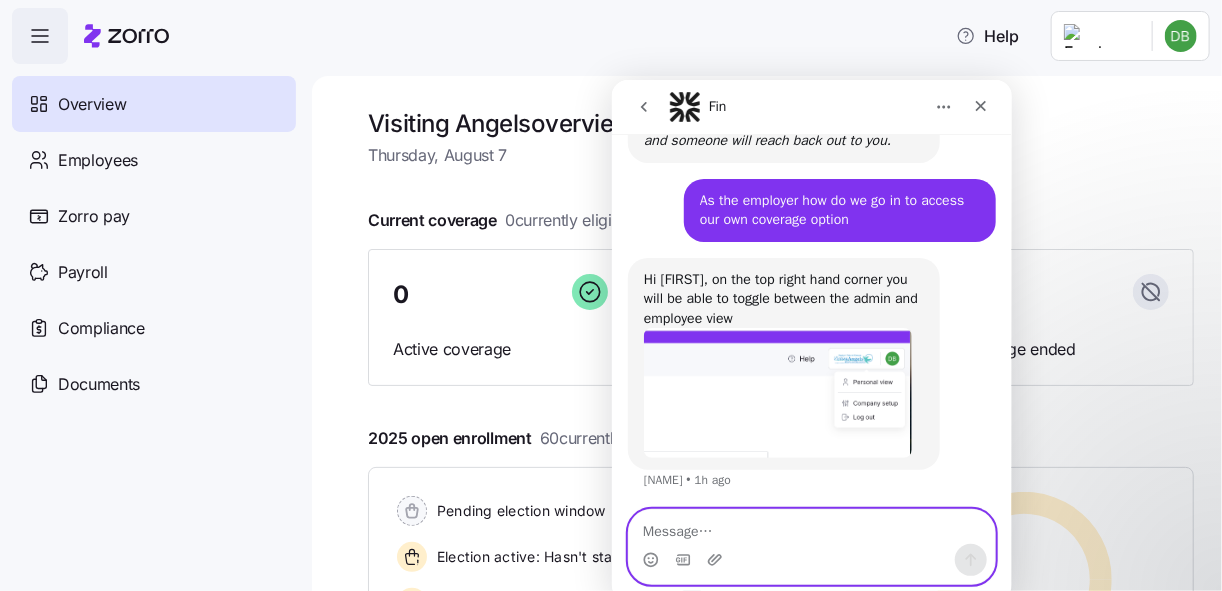 click at bounding box center (811, 526) 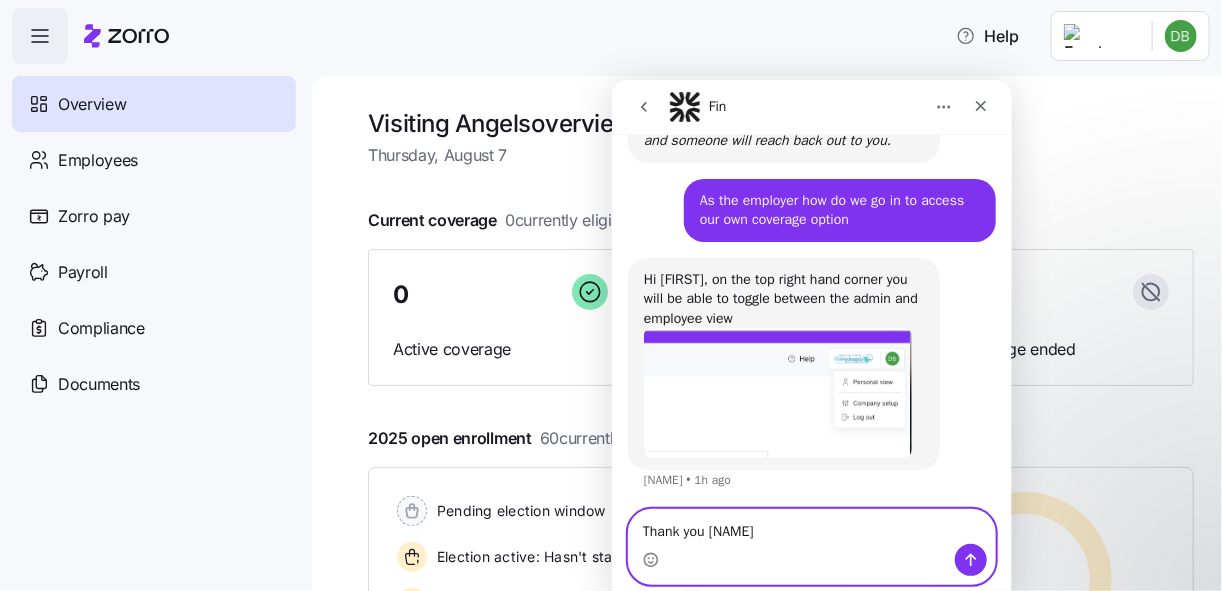 type on "Thank you [NAME]" 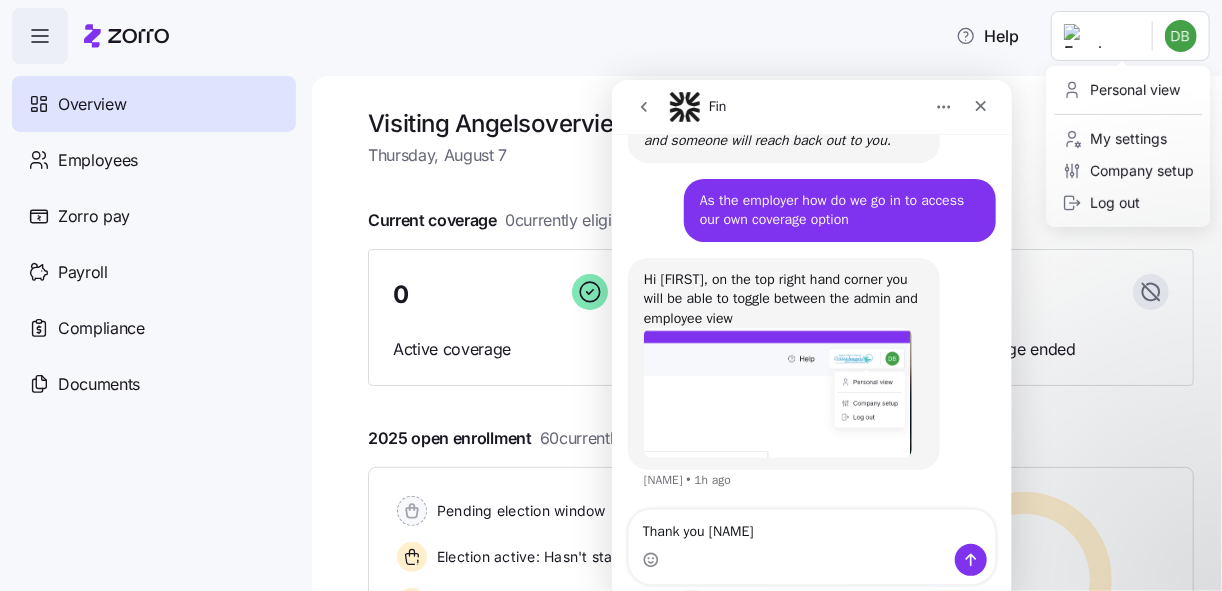 click on "Help Overview Employees Zorro pay Payroll Compliance Documents Visiting Angels overview Thursday, August 7 Current coverage 0 currently eligible 0 Active coverage 0 Waived coverage 0 Coverage ended 2025 open enrollment 60 currently in process Pending election window 0 Election active: Hasn't started 56 Election active: Started 4 Election submitted 0 Carrier application sent 0 Enrollment confirmed 0 Waived election 0 Deadline passed 0 Pending election window 0 Election active: Hasn't started 56 Election active: Started 4 Election submitted 0 Carrier application sent 0 Enrollment confirmed 0 Waived election 0 Deadline passed 0 Quick actions Add employee View invoices Run payroll Need help? Visit our help center See what’s new on our blog Company Overview | Zorro Personal view My settings Company setup Log out" at bounding box center [611, 289] 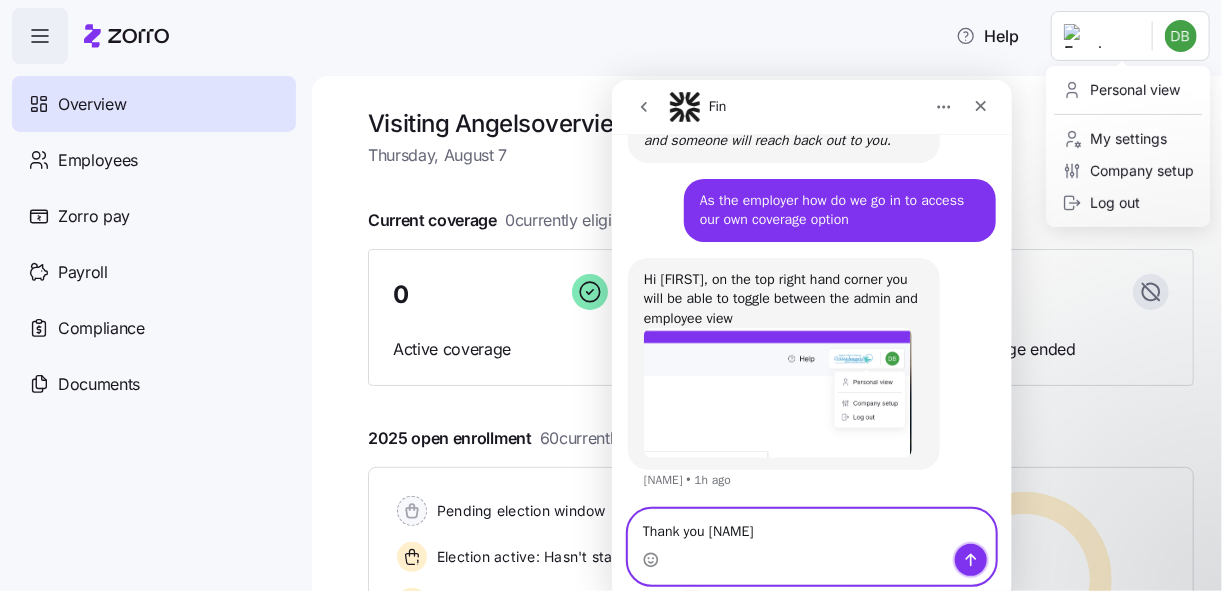 click 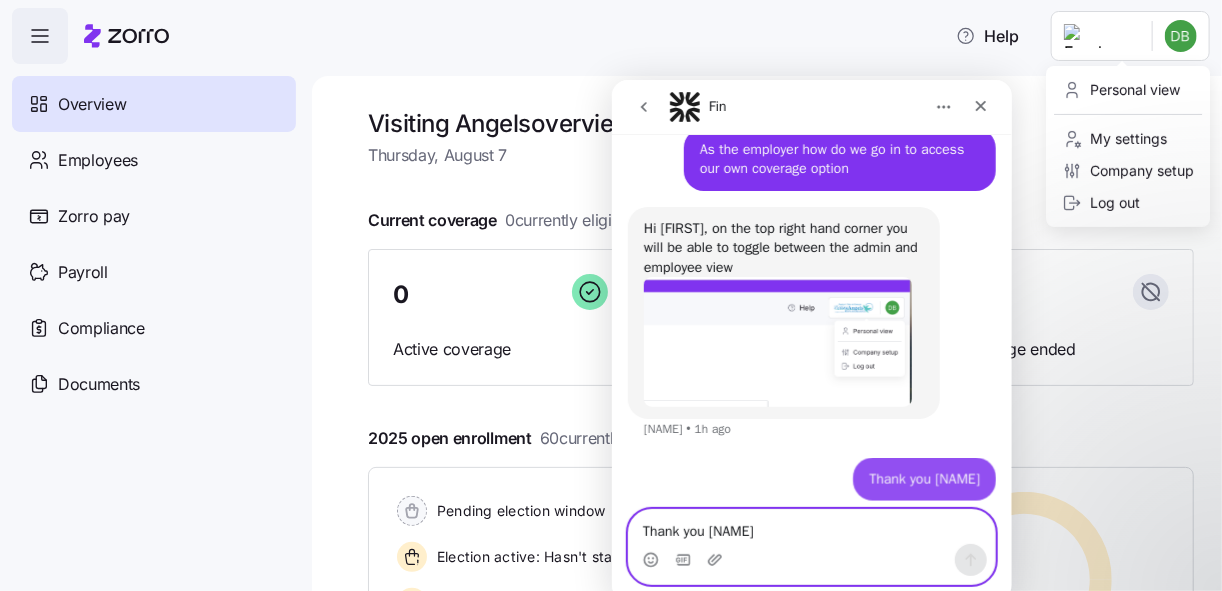 scroll, scrollTop: 553, scrollLeft: 0, axis: vertical 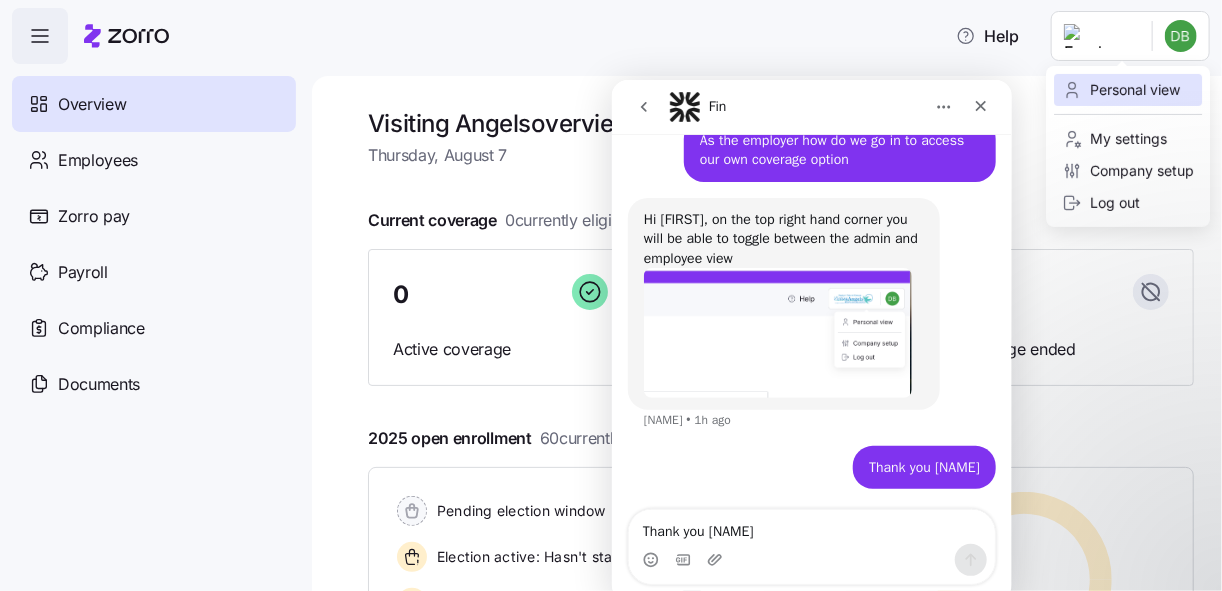 click on "Personal view" at bounding box center (1121, 90) 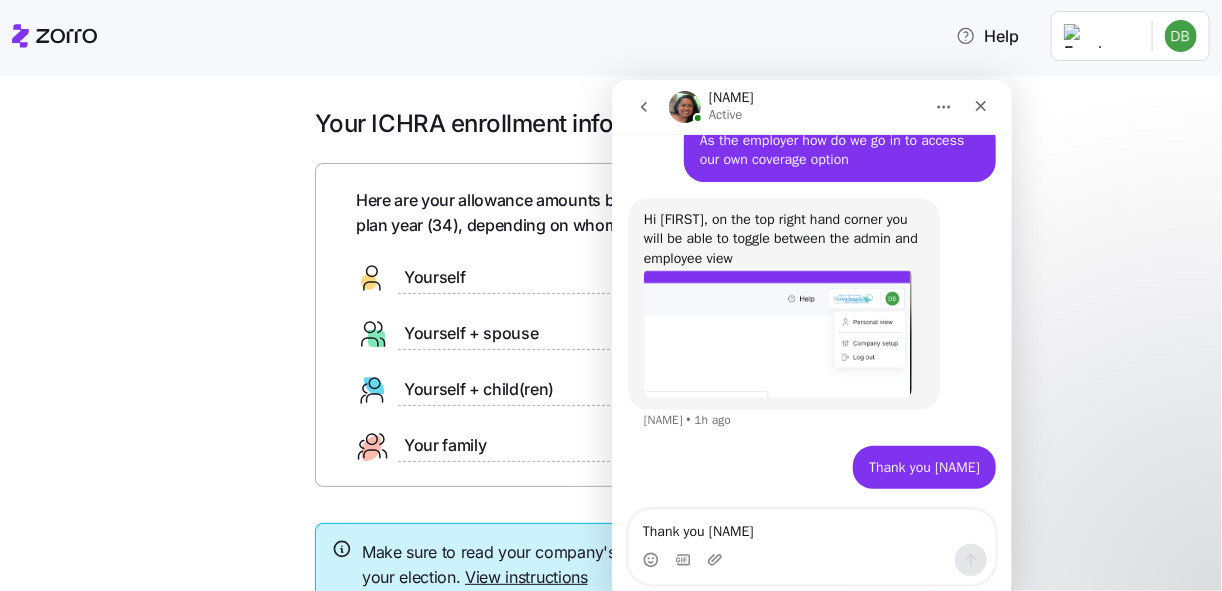 click on "Your ICHRA enrollment information Here are your allowance amounts based on your age at the start of the plan year ( [AGE] ), depending on whom you choose to cover: Yourself $[AMOUNT] Yourself + spouse $[AMOUNT] Yourself + child(ren) $[AMOUNT] Your family $[AMOUNT] Make sure to read your company's enrollment instructions before starting your election.   View instructions Waive Get started" at bounding box center (625, 404) 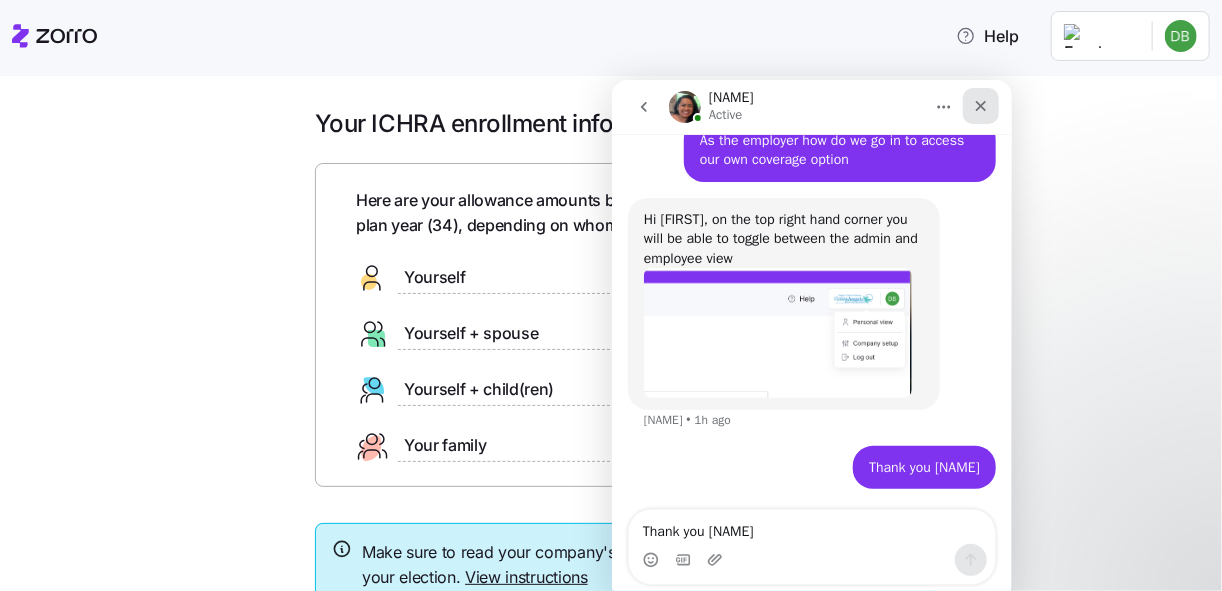 click at bounding box center (980, 105) 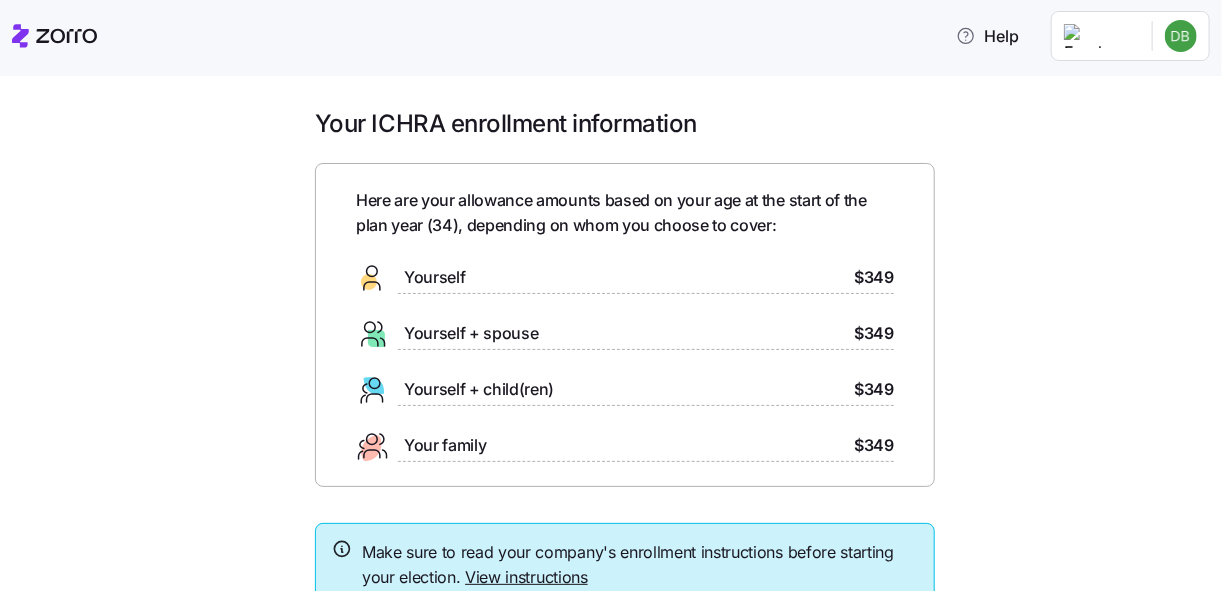 scroll, scrollTop: 0, scrollLeft: 0, axis: both 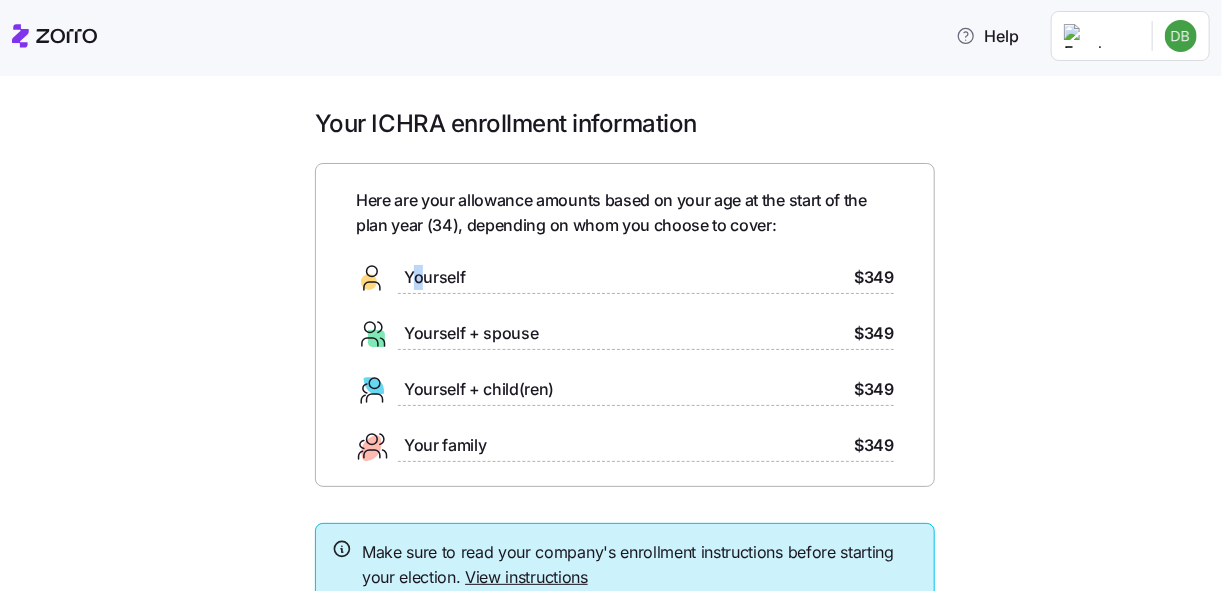 click on "Yourself" at bounding box center (434, 277) 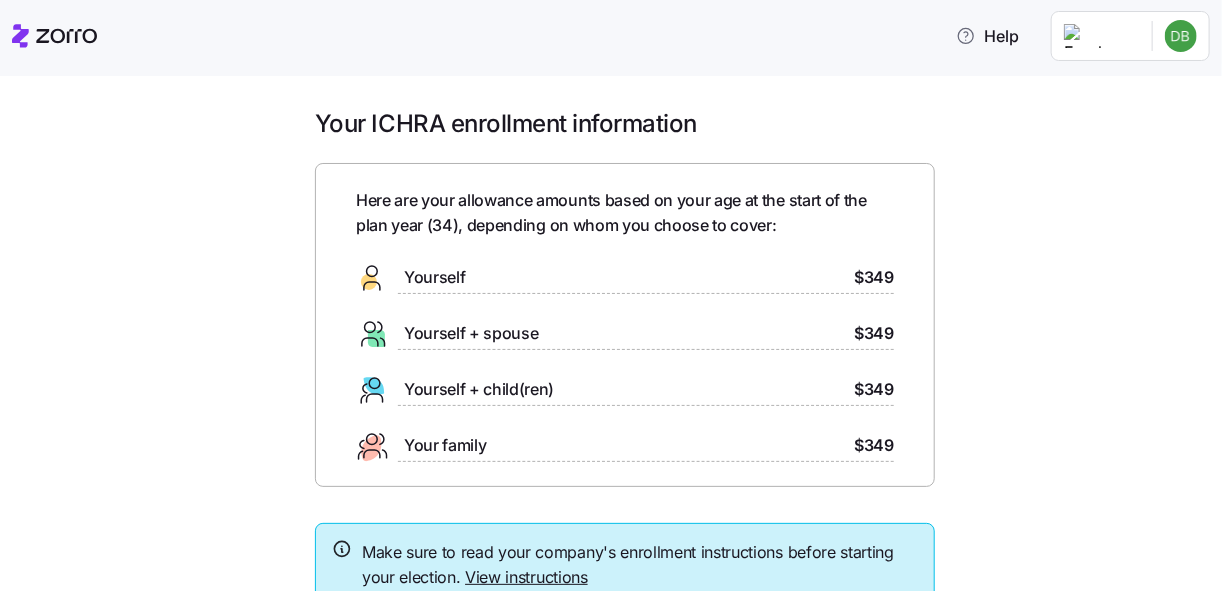 click on "Here are your allowance amounts based on your age at the start of the plan year ( [AGE] ), depending on whom you choose to cover: Yourself $[AMOUNT] Yourself + spouse $[AMOUNT] Yourself + child(ren) $[AMOUNT] Your family $[AMOUNT]" at bounding box center (625, 325) 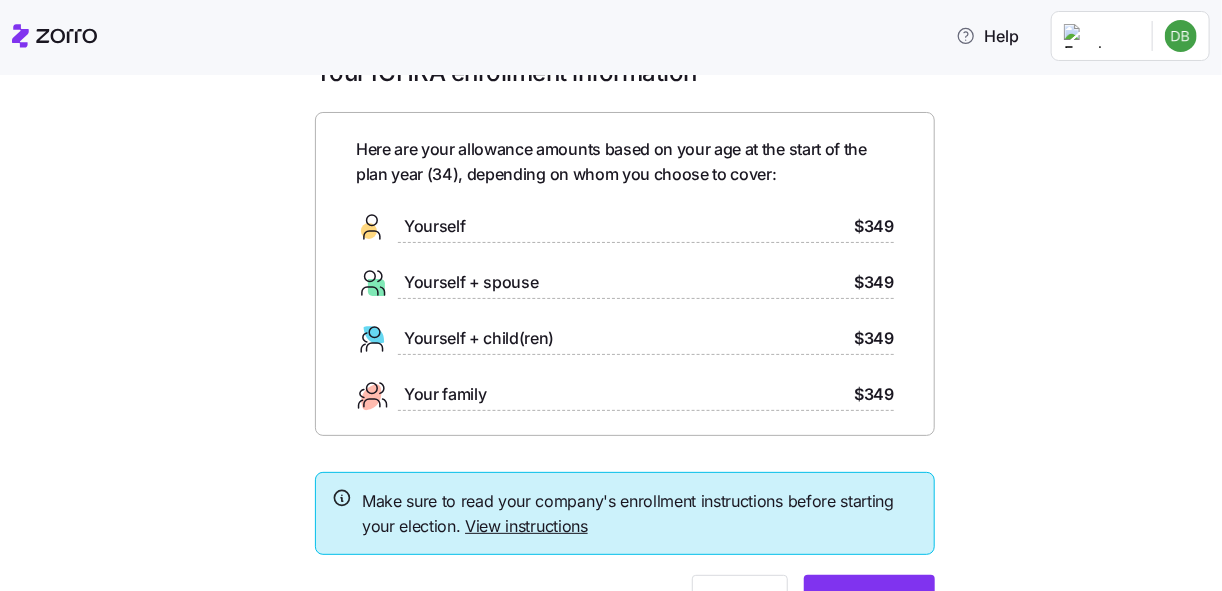 scroll, scrollTop: 156, scrollLeft: 0, axis: vertical 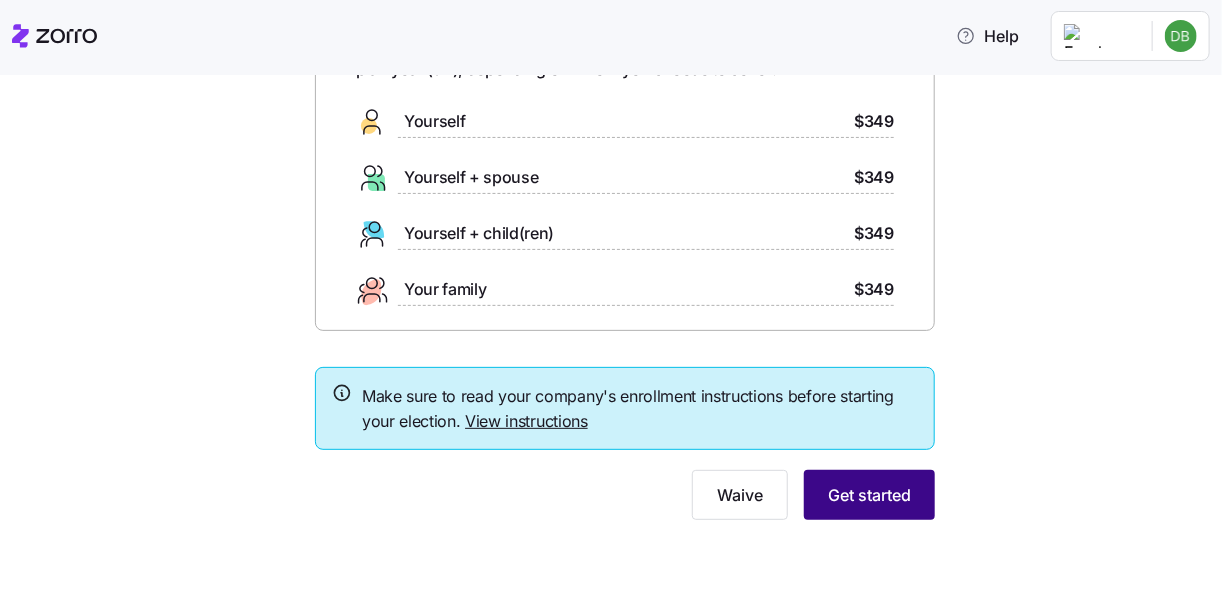 click on "Get started" at bounding box center [869, 495] 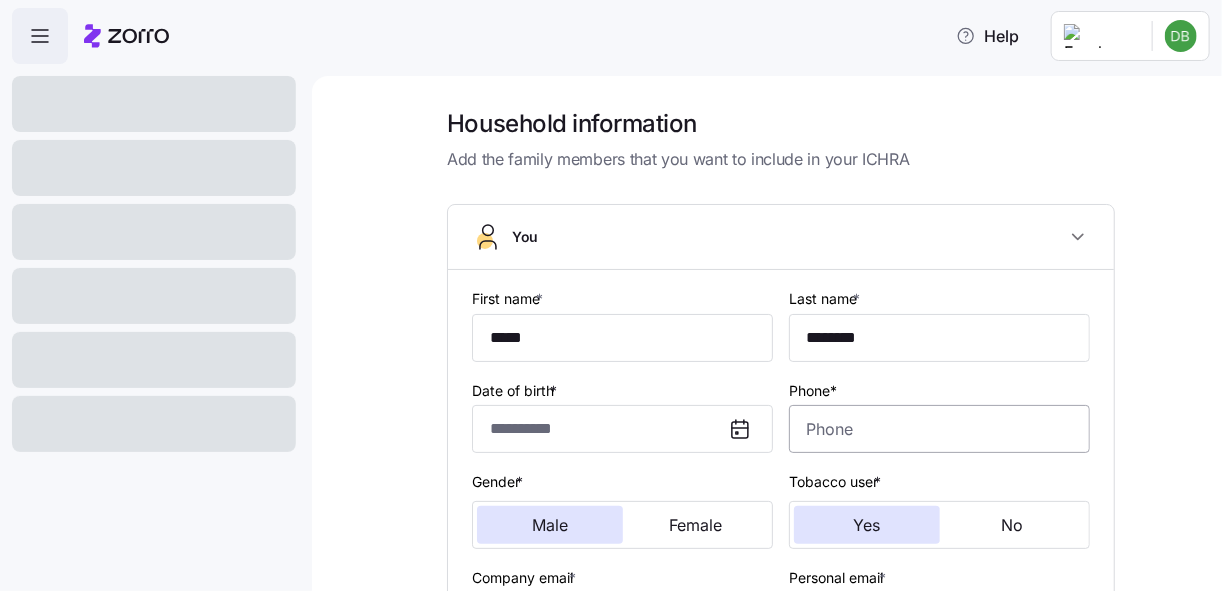 type on "**********" 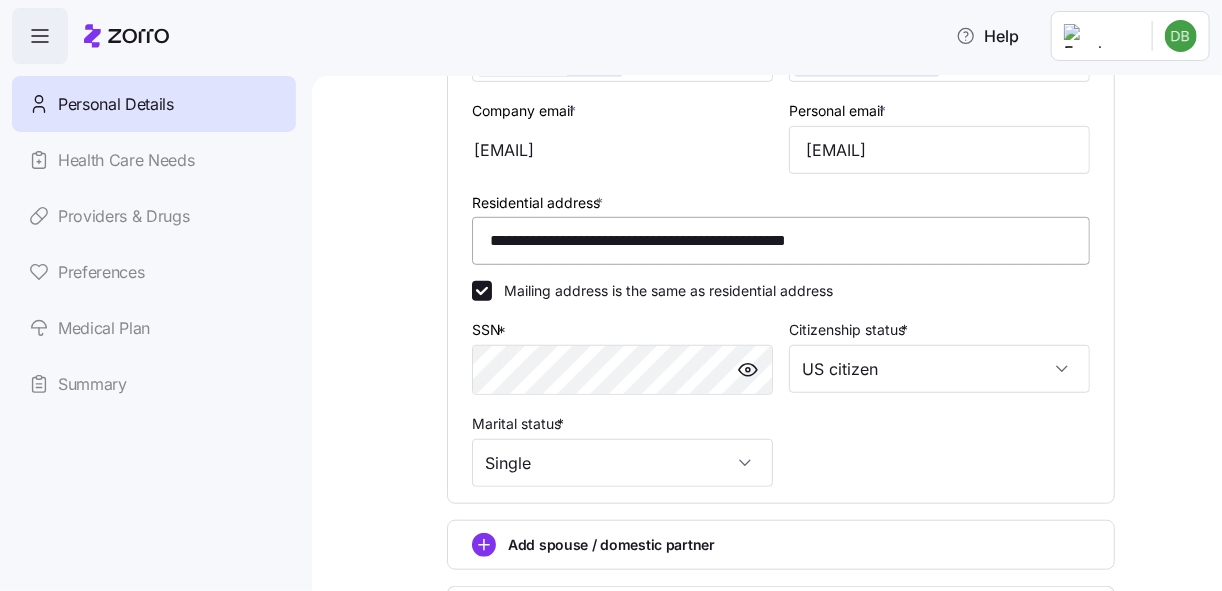 scroll, scrollTop: 560, scrollLeft: 0, axis: vertical 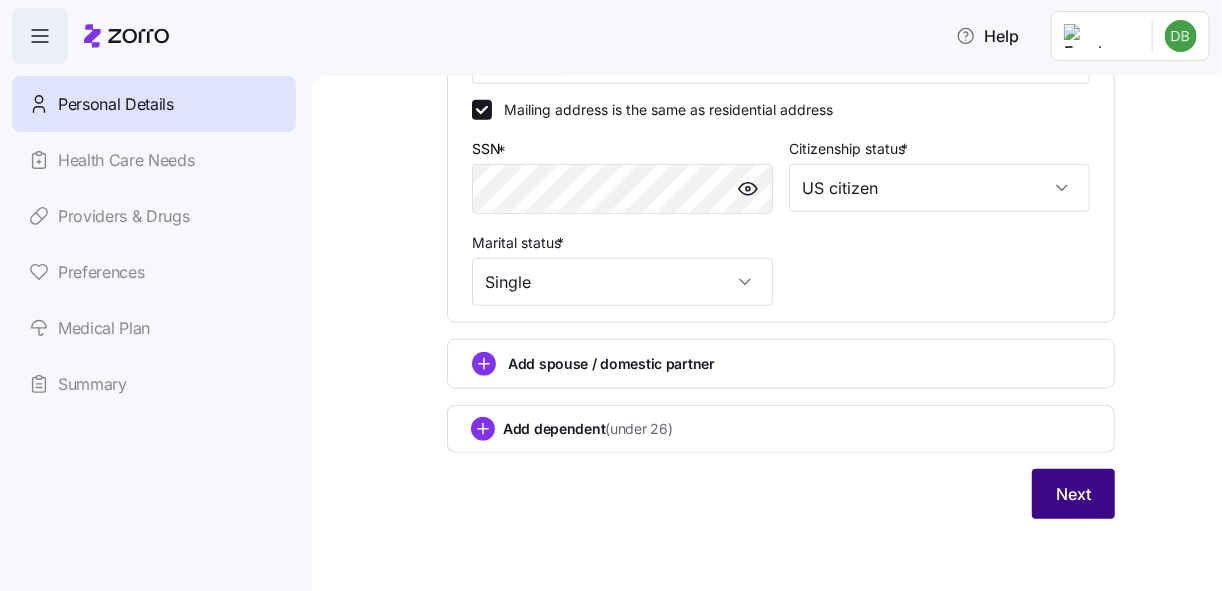 click on "Next" at bounding box center (1073, 494) 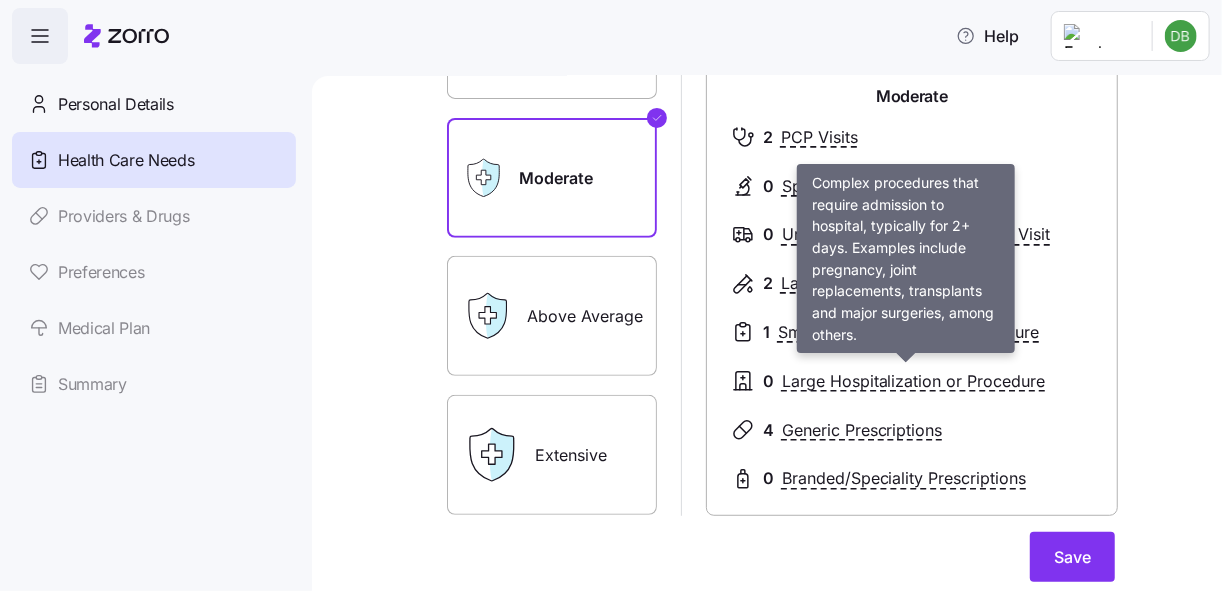 scroll, scrollTop: 240, scrollLeft: 0, axis: vertical 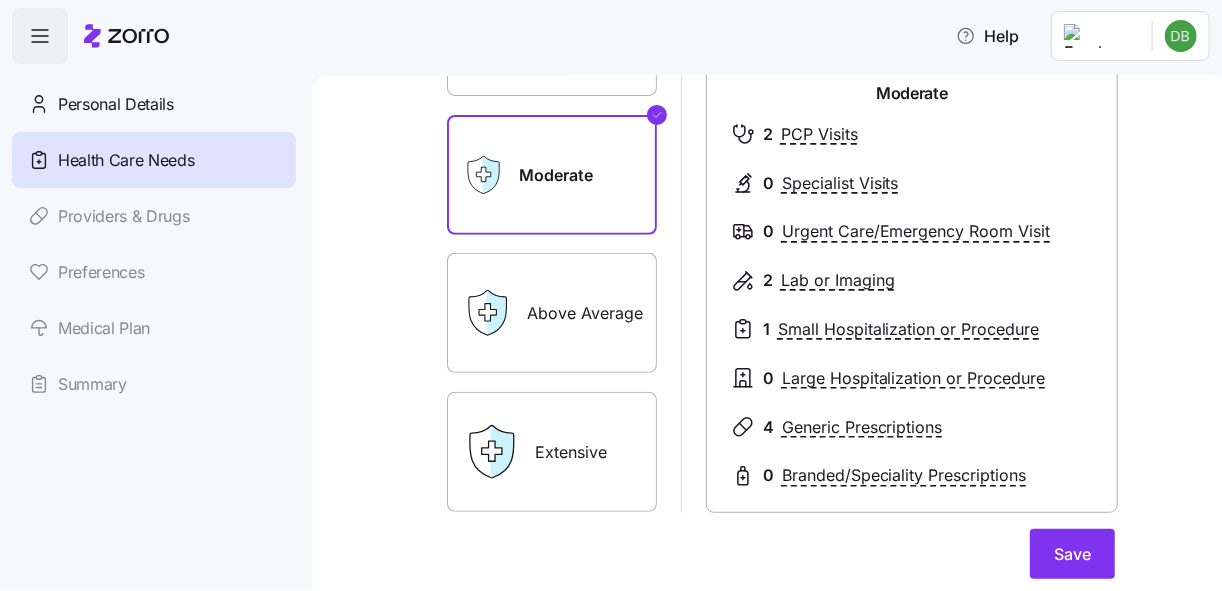 click on "Extensive" at bounding box center (552, 452) 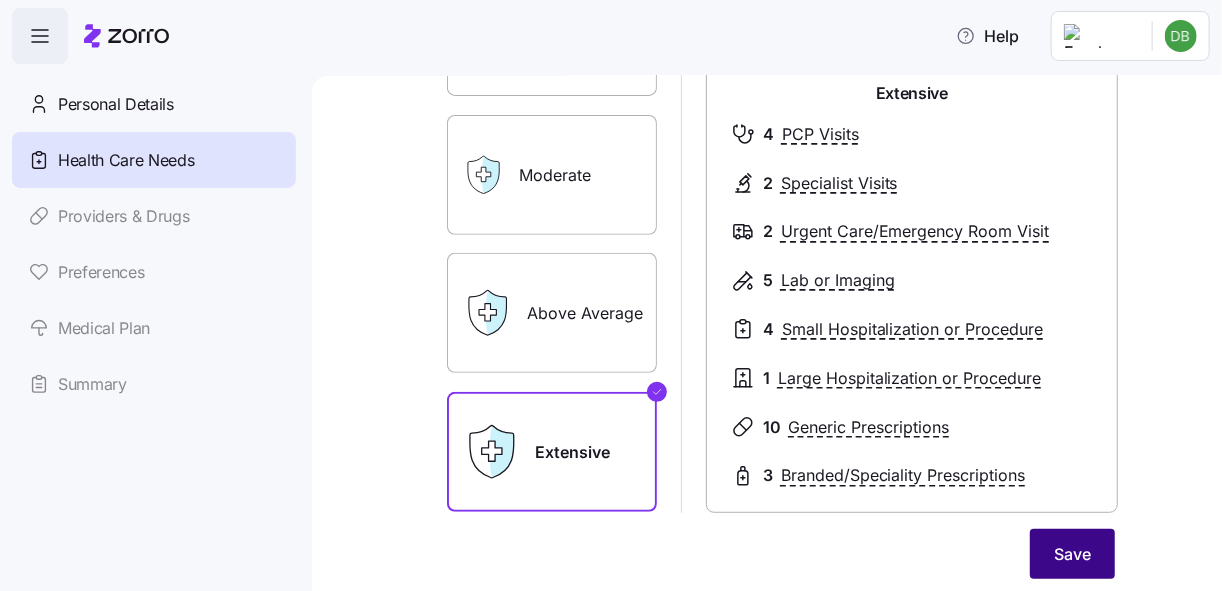 click on "Save" at bounding box center (1072, 554) 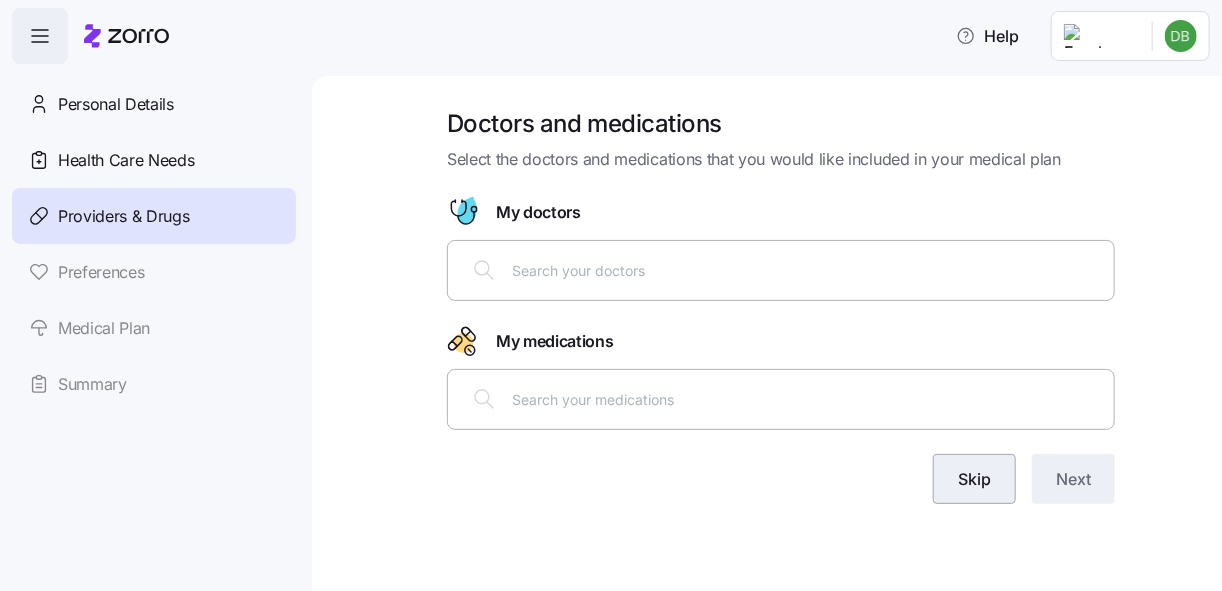 click on "Skip" at bounding box center [974, 479] 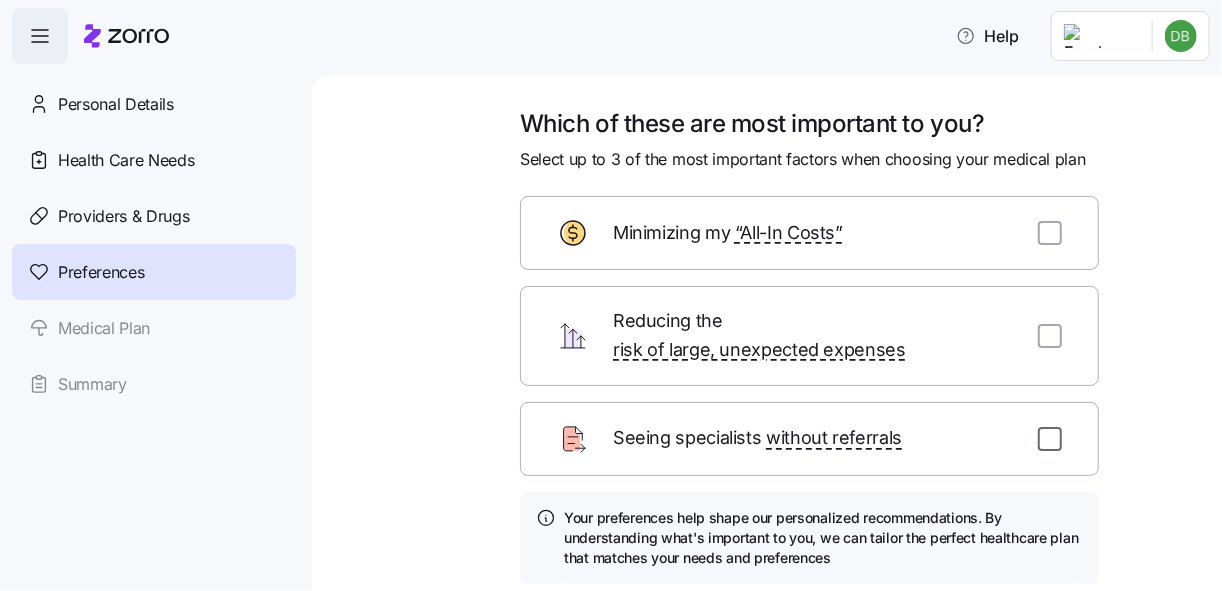 click at bounding box center (1050, 439) 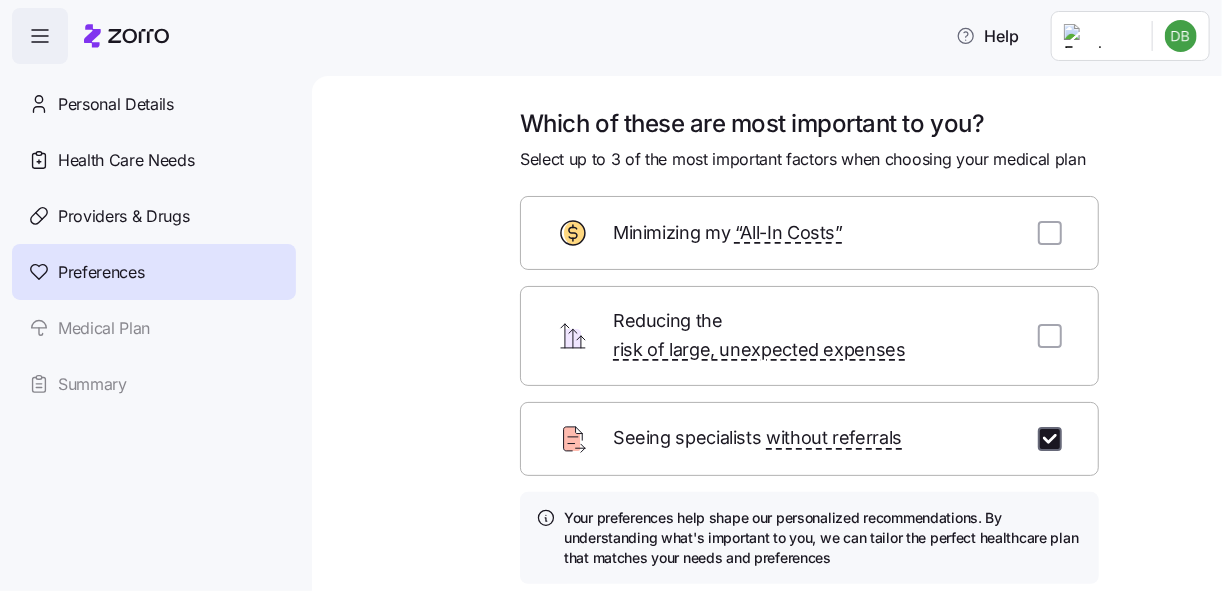 checkbox on "true" 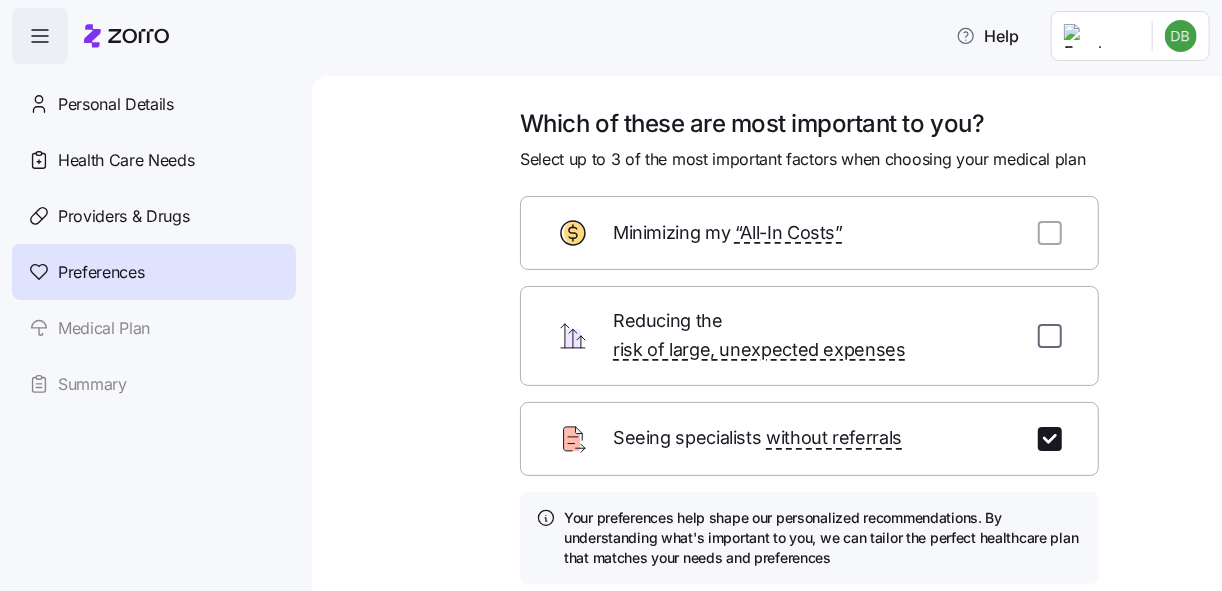 click at bounding box center [1050, 336] 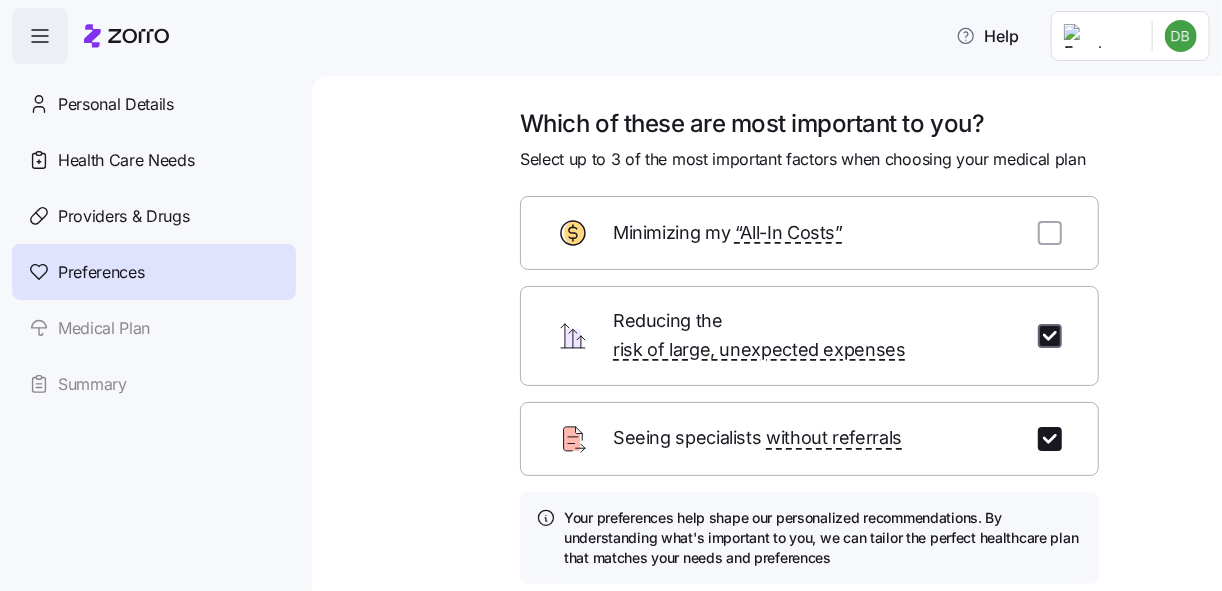 checkbox on "true" 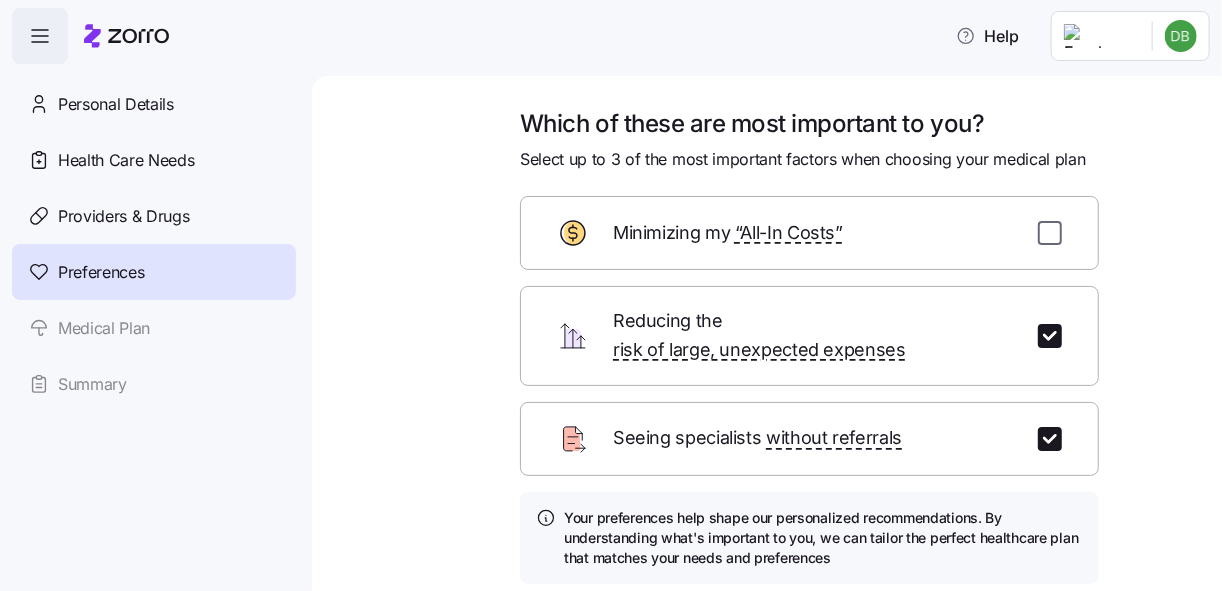 click at bounding box center [1050, 233] 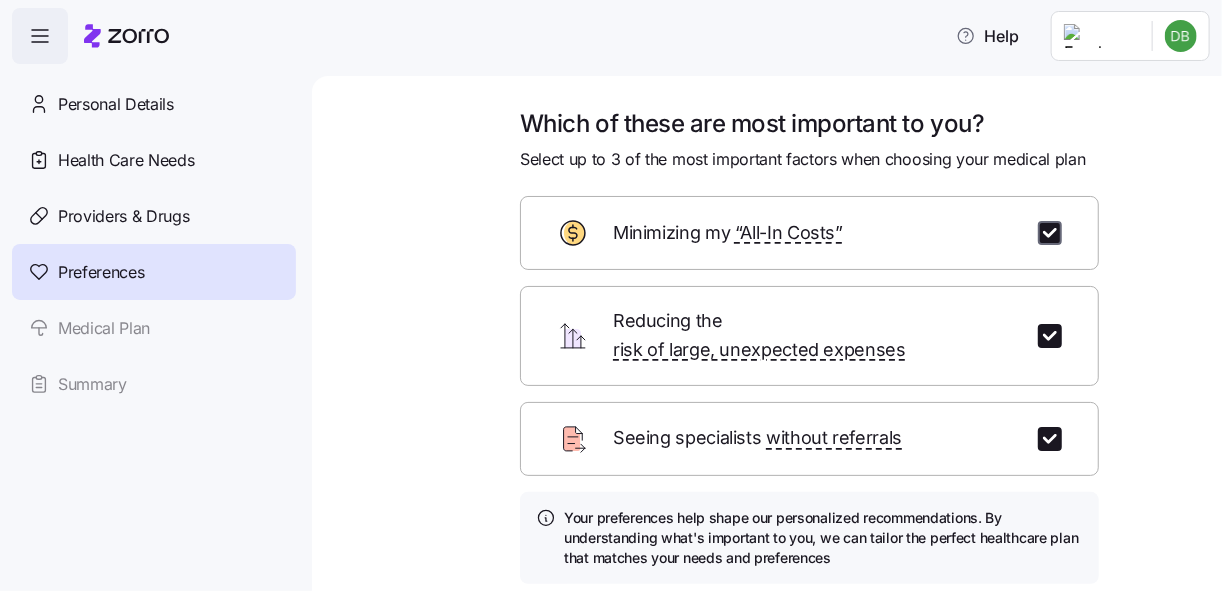 checkbox on "true" 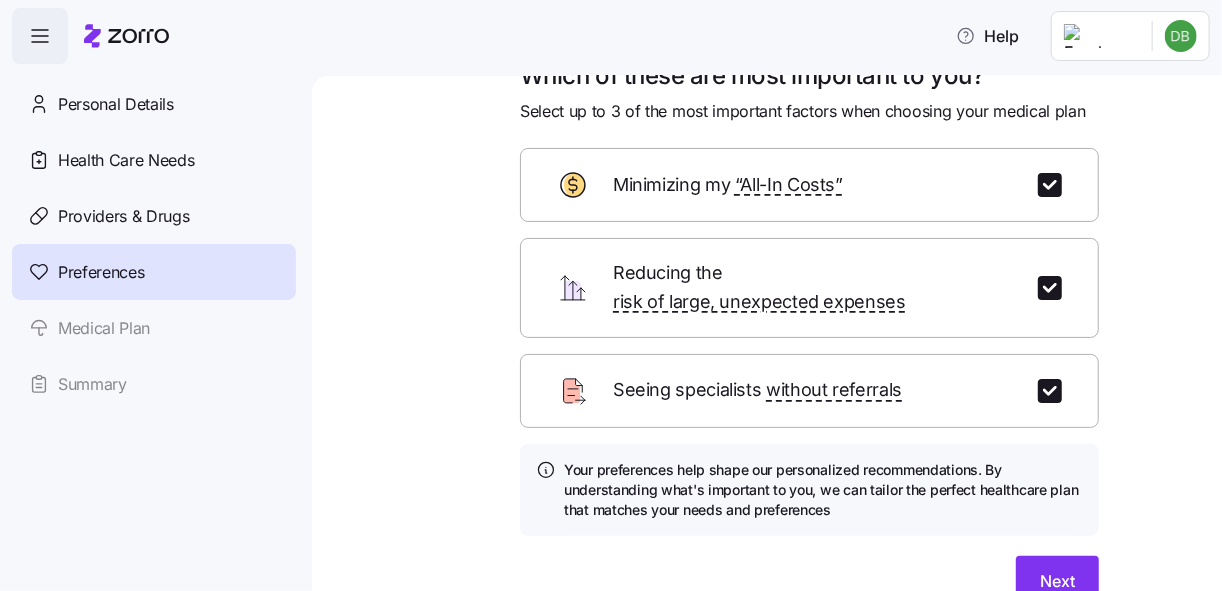 scroll, scrollTop: 131, scrollLeft: 0, axis: vertical 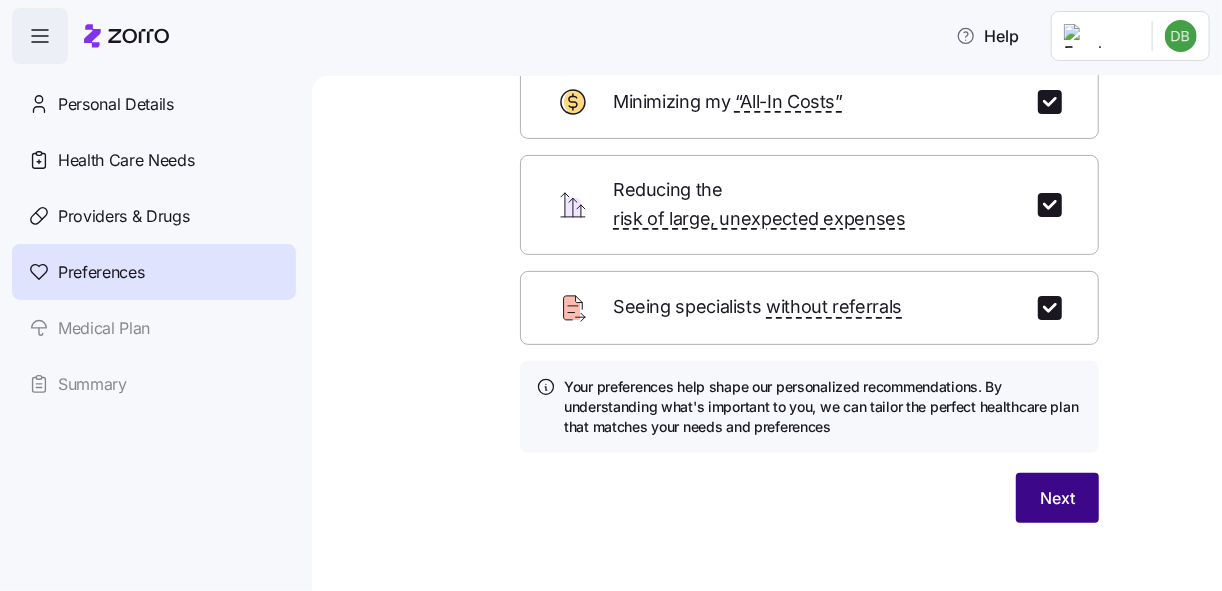 click on "Next" at bounding box center [1057, 498] 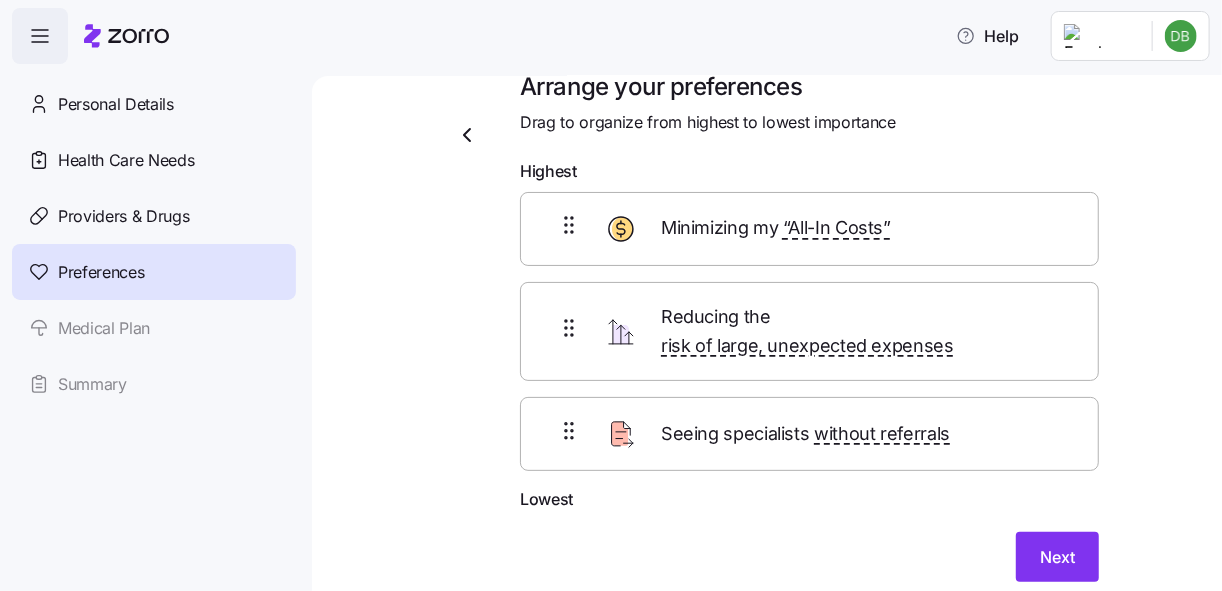 scroll, scrollTop: 96, scrollLeft: 0, axis: vertical 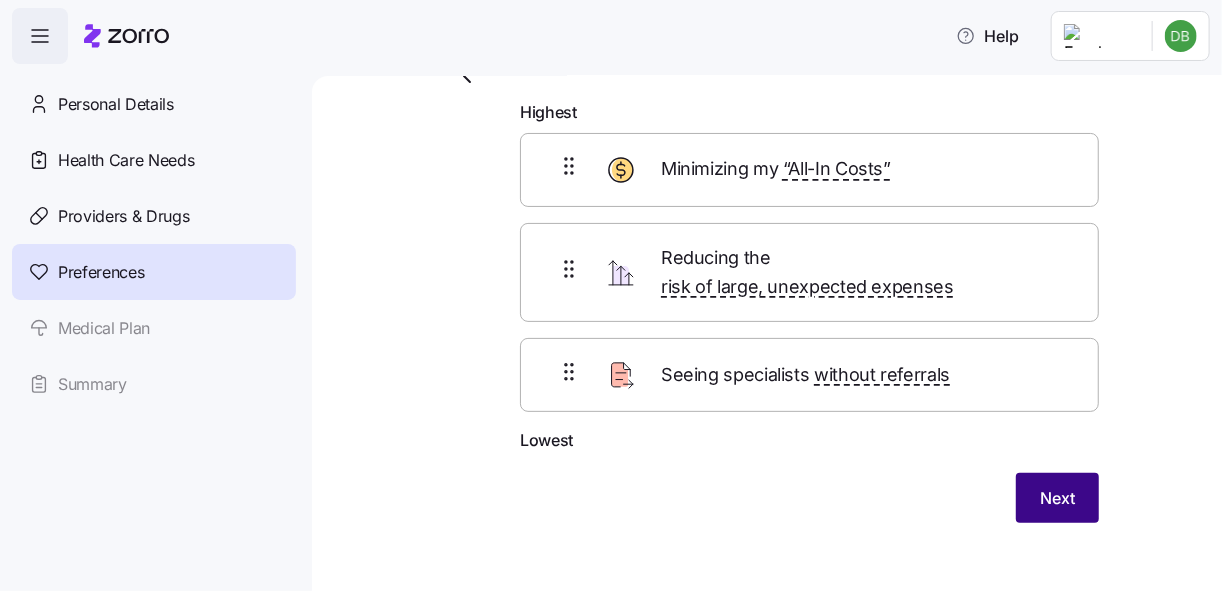 click on "Next" at bounding box center (1057, 498) 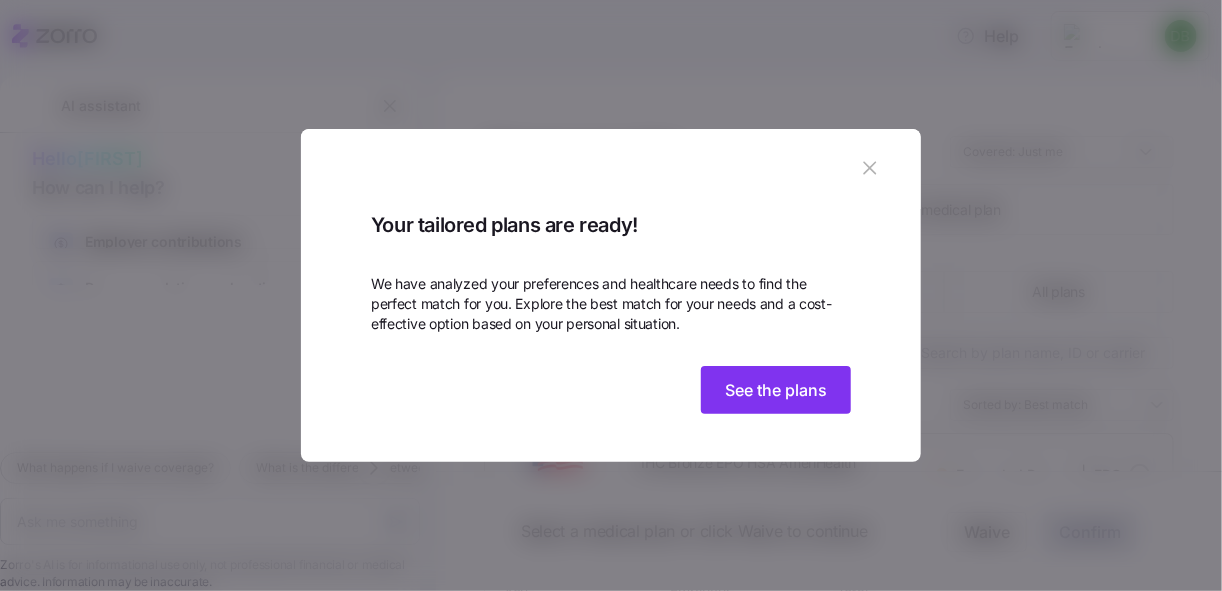 scroll, scrollTop: 68, scrollLeft: 0, axis: vertical 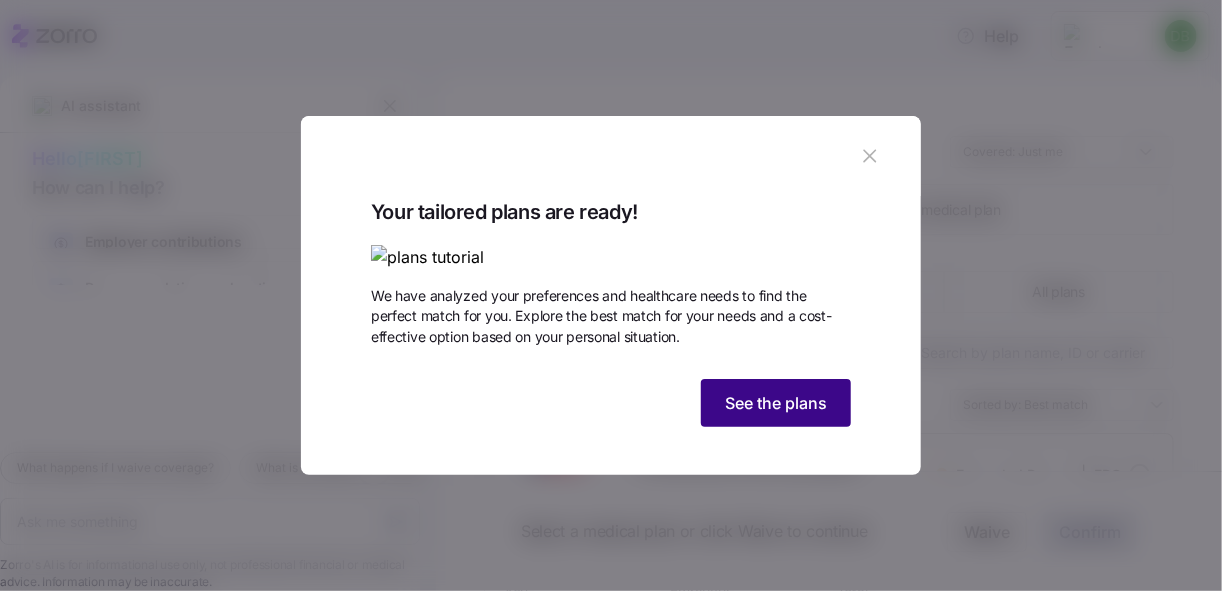 click on "See the plans" at bounding box center (776, 403) 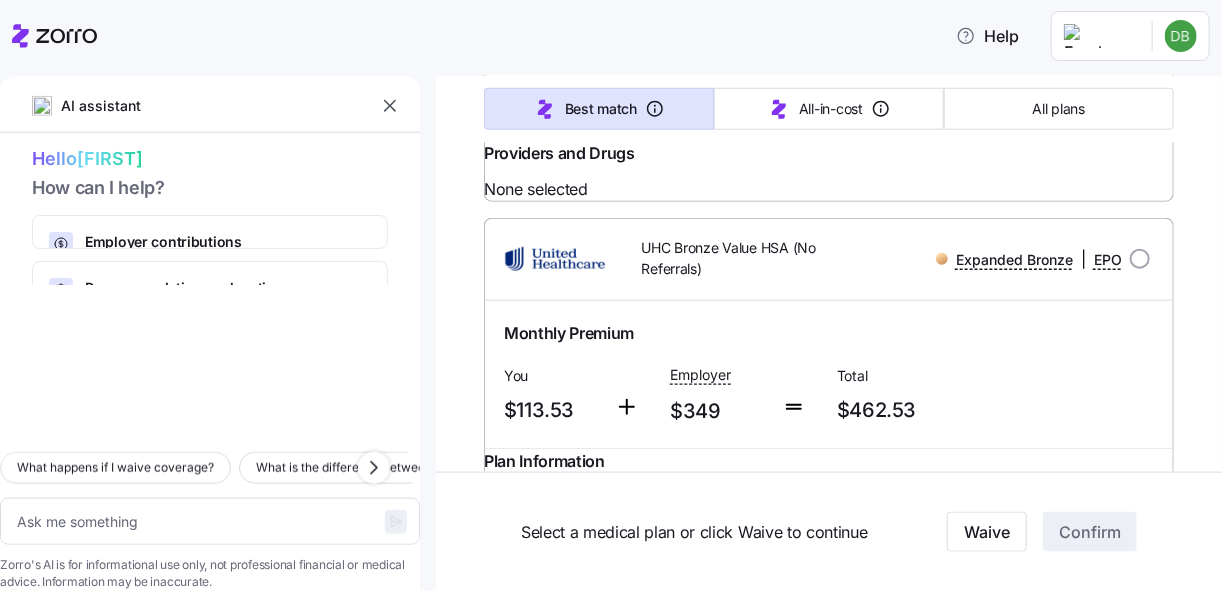 scroll, scrollTop: 7200, scrollLeft: 0, axis: vertical 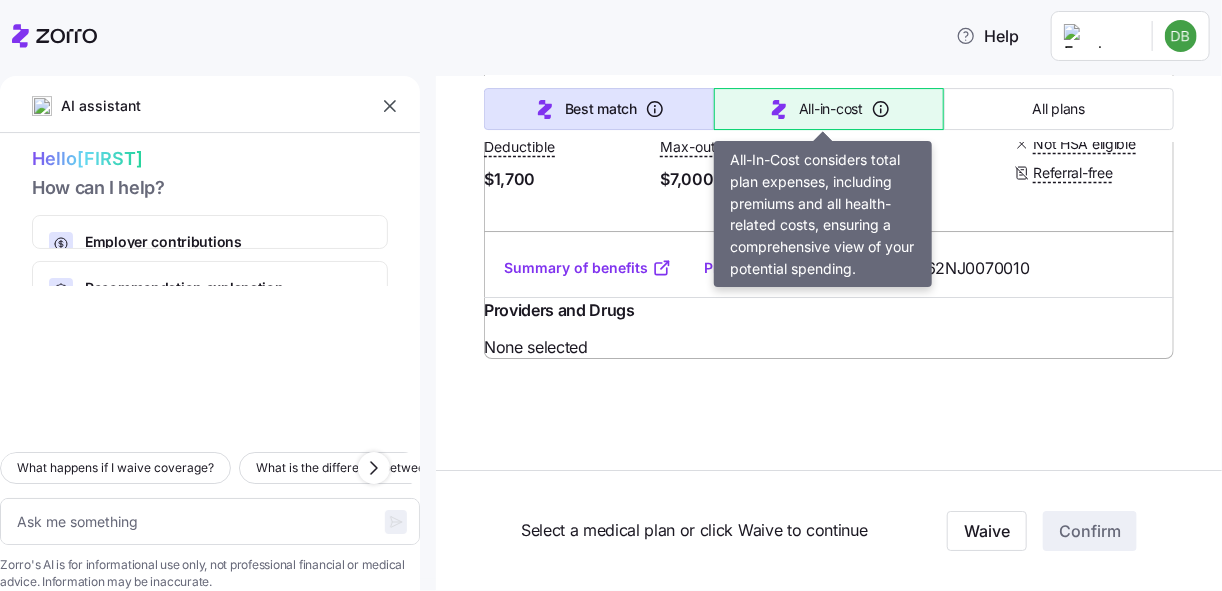click on "All-in-cost" at bounding box center (831, 109) 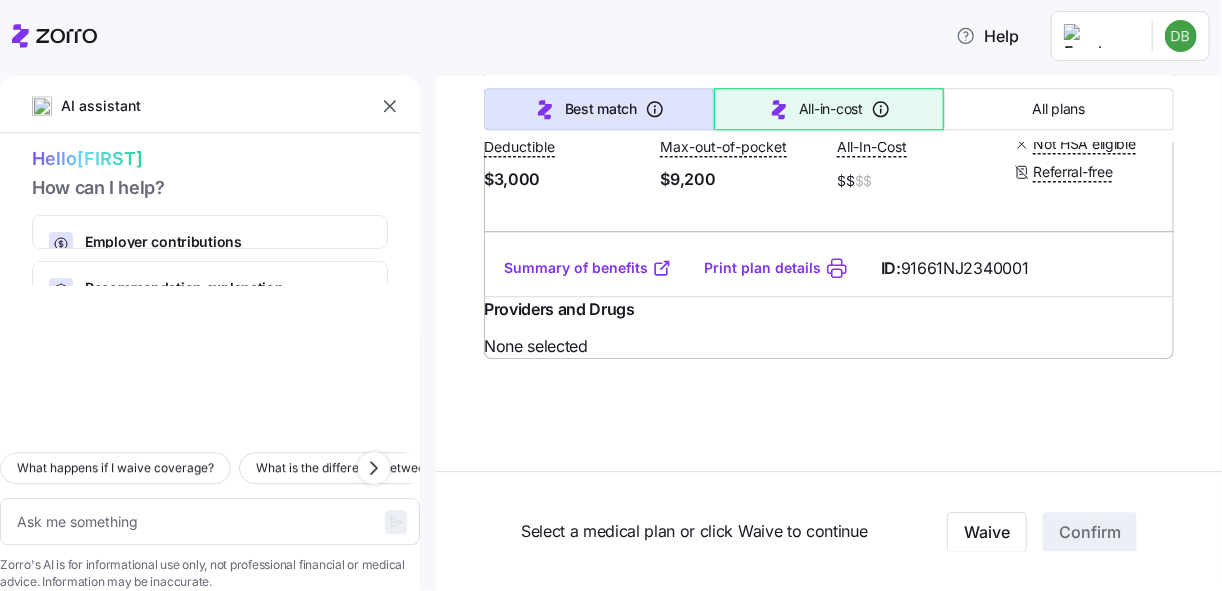 scroll, scrollTop: 1349, scrollLeft: 0, axis: vertical 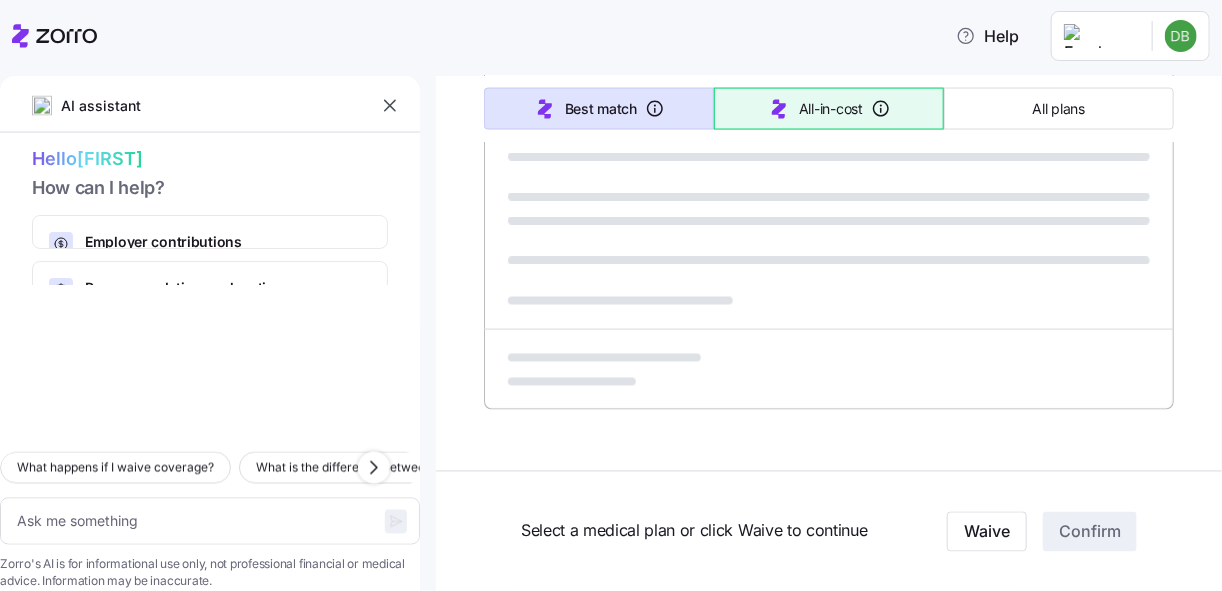 type on "x" 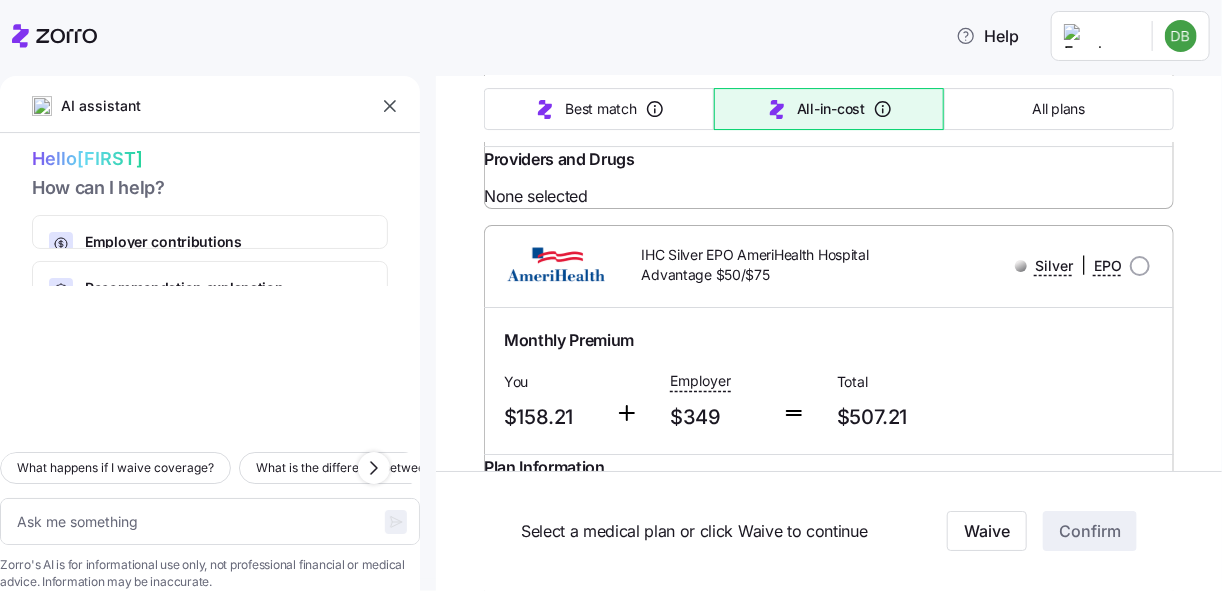 scroll, scrollTop: 6030, scrollLeft: 0, axis: vertical 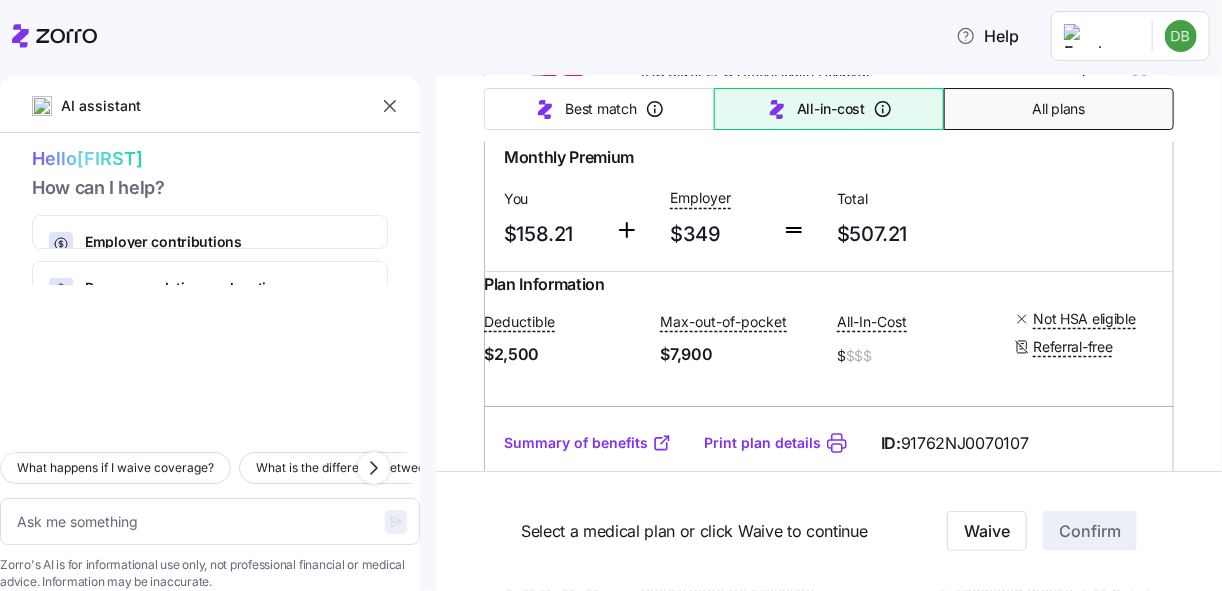 click on "All plans" at bounding box center (1059, 109) 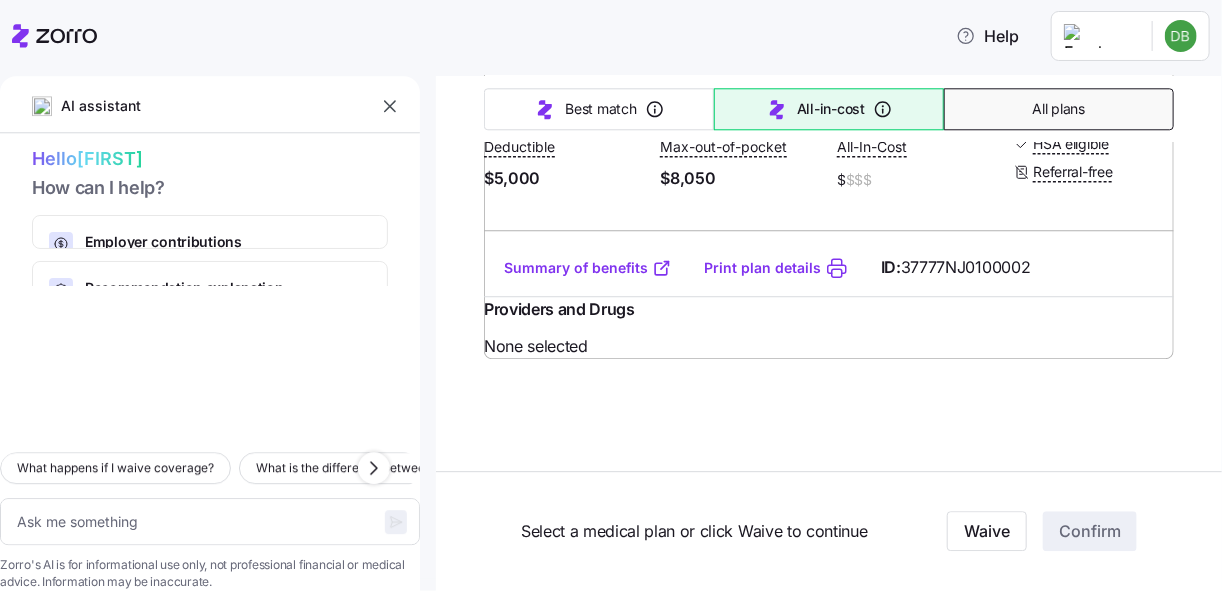 scroll, scrollTop: 1349, scrollLeft: 0, axis: vertical 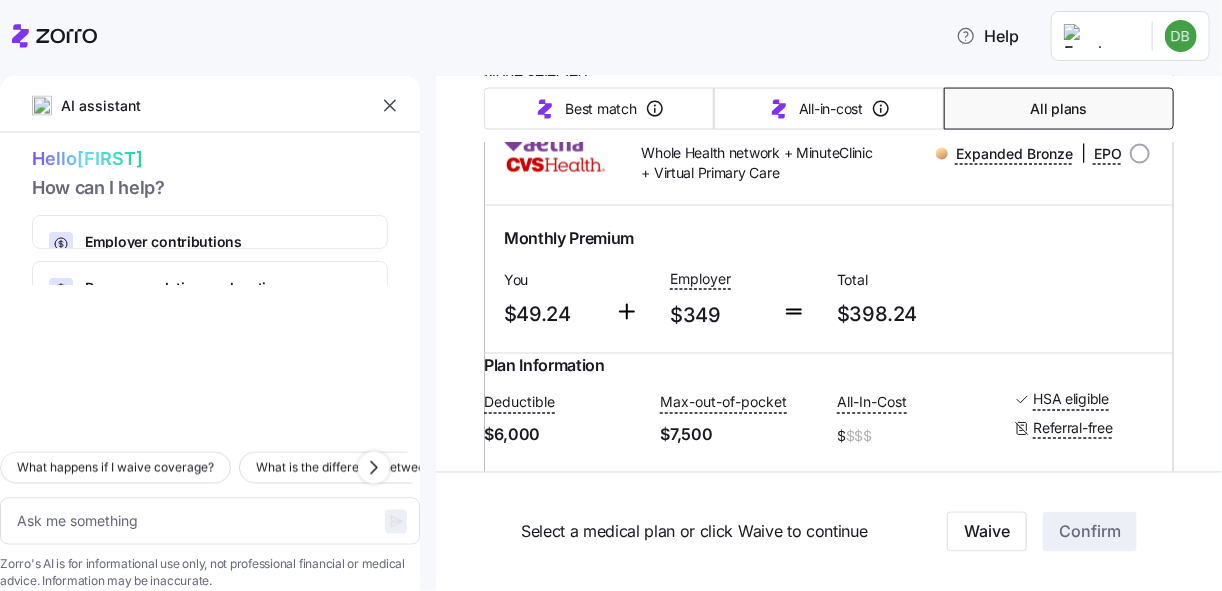 type on "x" 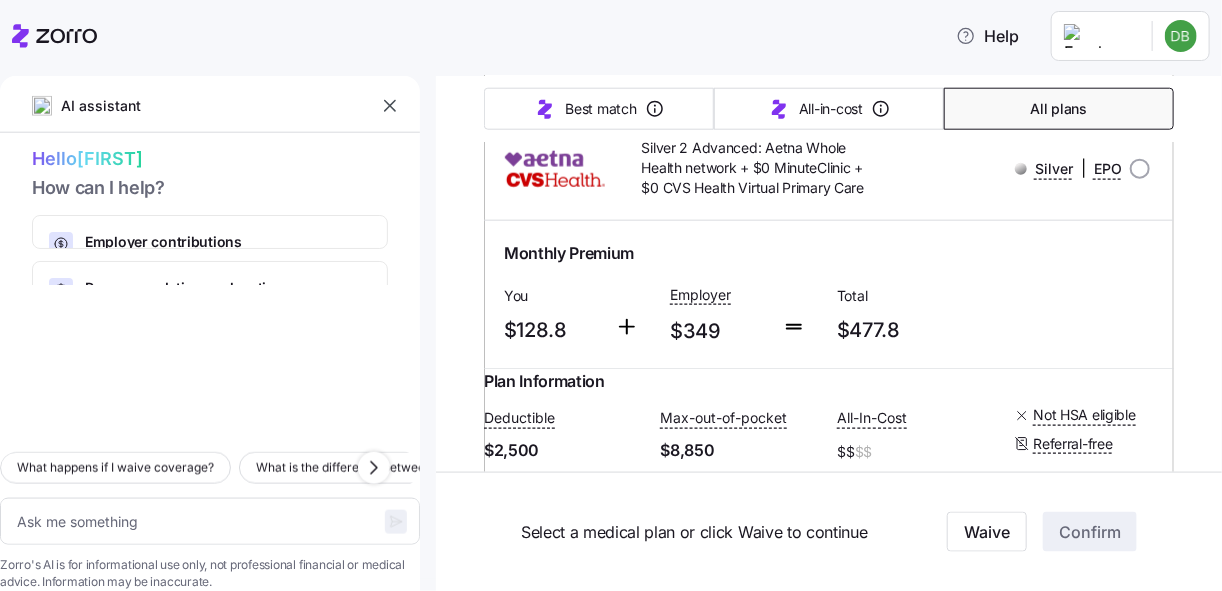 scroll, scrollTop: 11502, scrollLeft: 0, axis: vertical 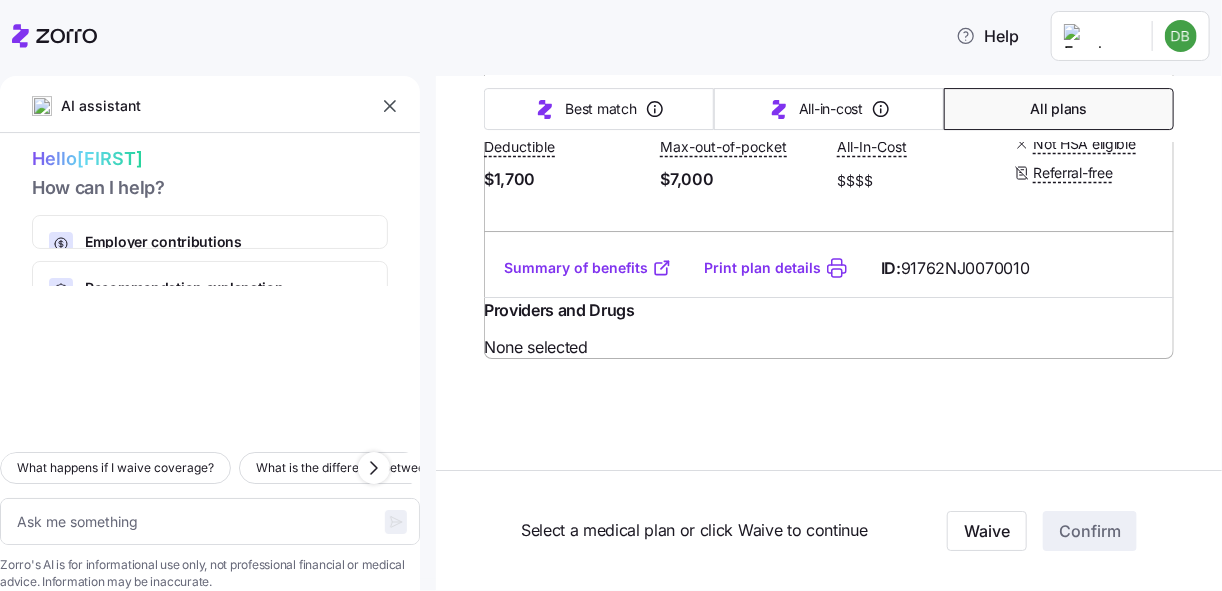 click on "Help Personal Details Health Care Needs Providers & Drugs Preferences Medical Plan Summary AI assistant Hello [FIRST] How can I help? Employer contributions How your company's payments affect your costs Recommendation explanation How Zorro calculates Best Match and All-In-Cost What happens if I waive coverage? What is the difference between in-network and out-of-network? How do deductibles affect my costs? How do copays work? What services are covered before the deductible? Which plans have the lowest premium? Which plans cover my medications? What is coinsurance? What is the difference between PPO and HMO? Which plans offer the best coverage for chronic conditions? How do employer contributions work? What does deductible mean? What does HSA eligible mean? Which plans have the lowest deductible? What is a premium? Can I change who's covered after enrollment? How do I find out if a specialist is in-network? Can I use my current doctors with these plans? Which plans have no deductible for preventive care? $[AMOUNT]" at bounding box center [611, 289] 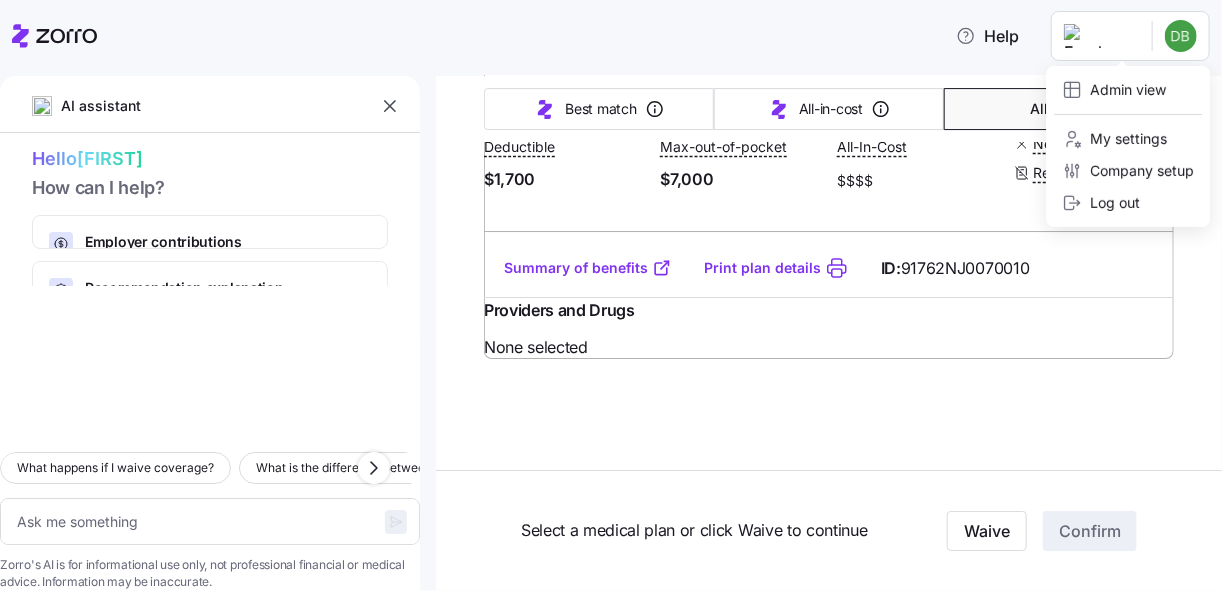 drag, startPoint x: 837, startPoint y: 24, endPoint x: 1221, endPoint y: 63, distance: 385.9754 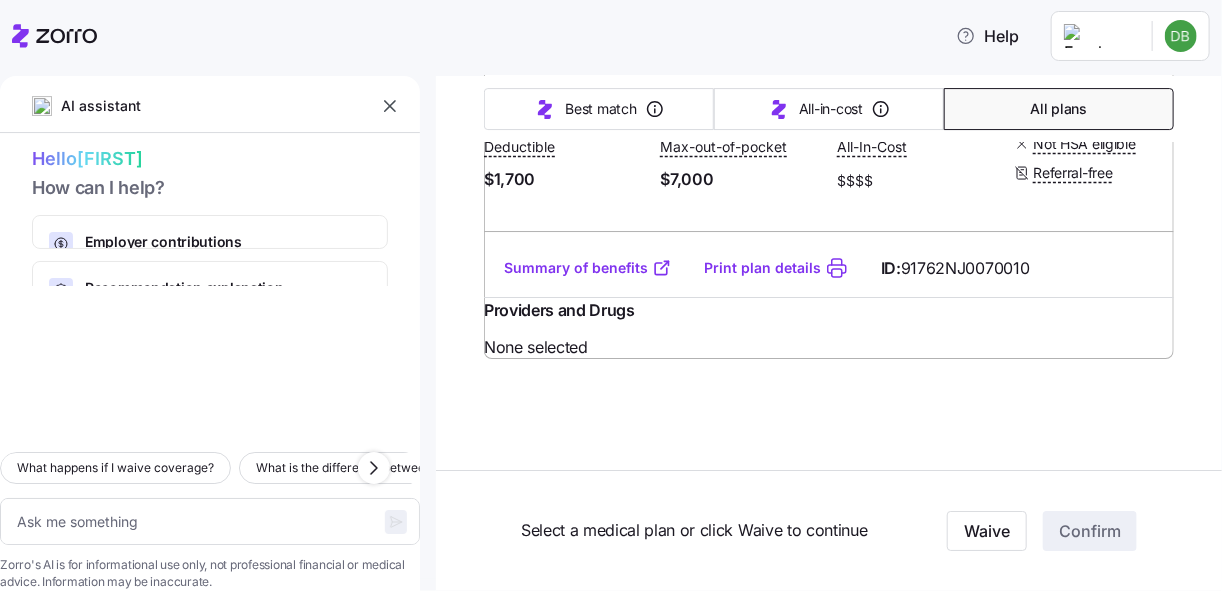 type on "x" 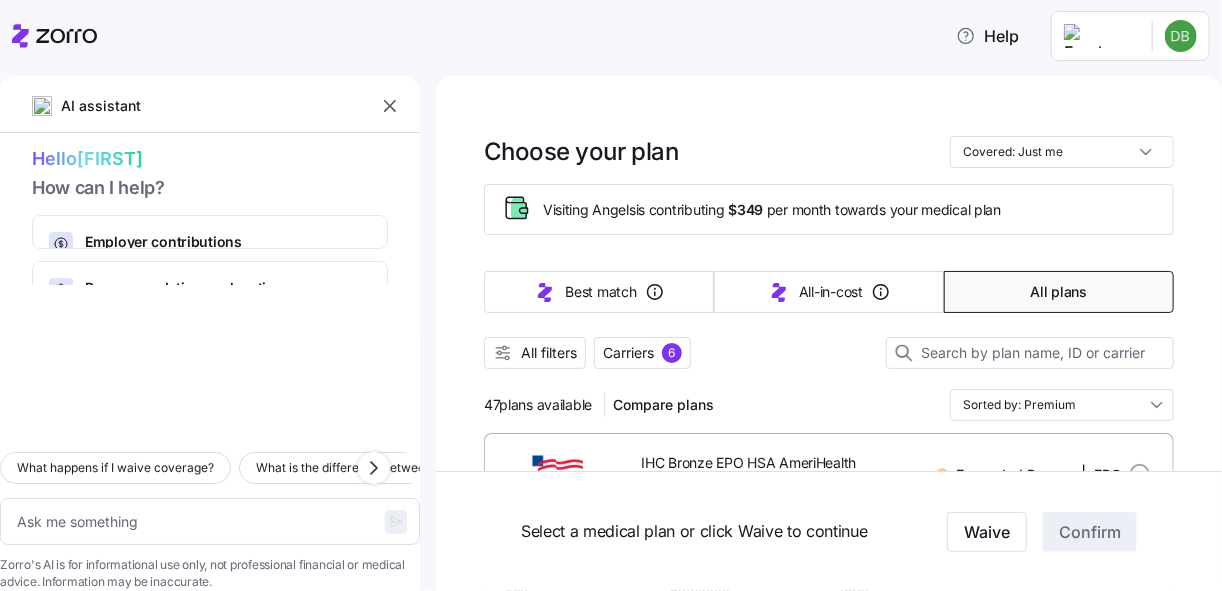 click 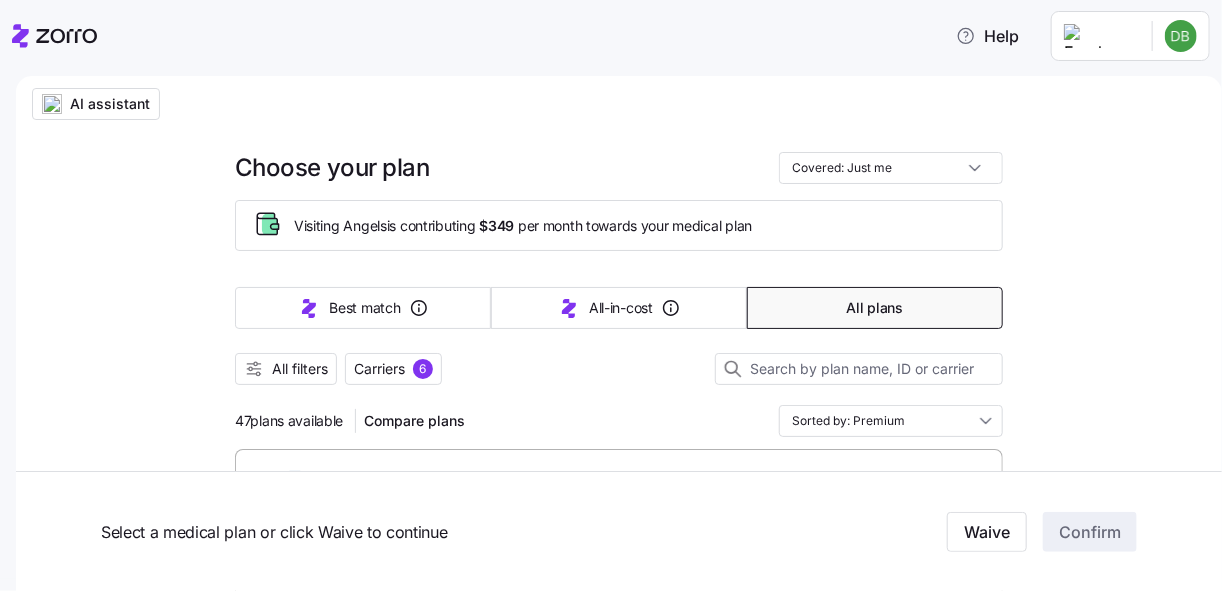 click 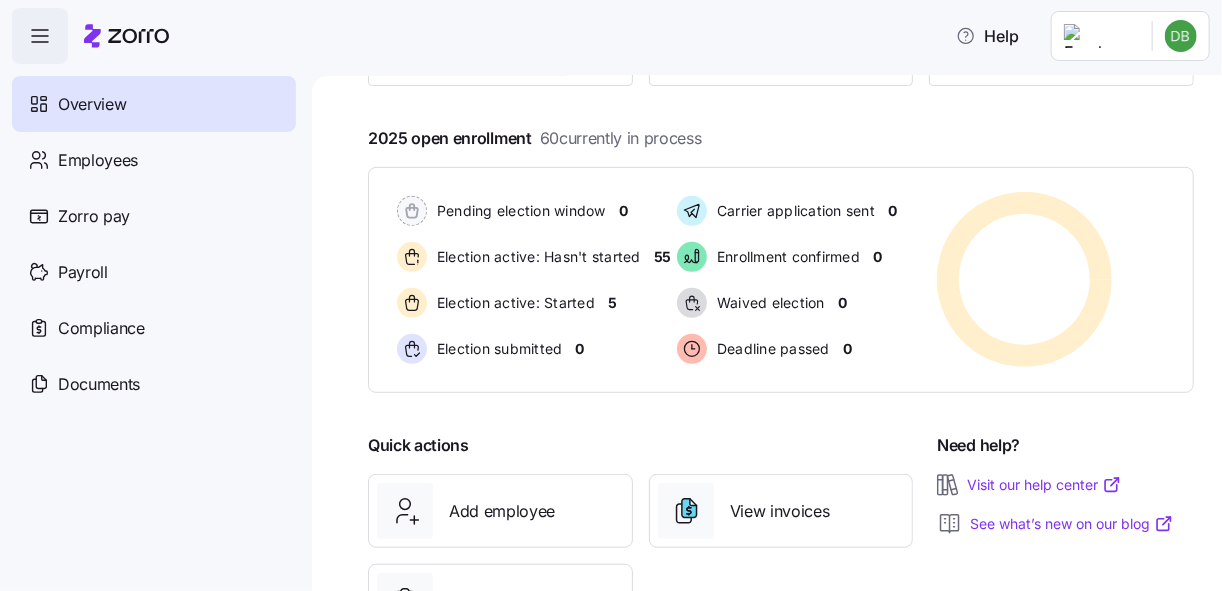scroll, scrollTop: 392, scrollLeft: 0, axis: vertical 